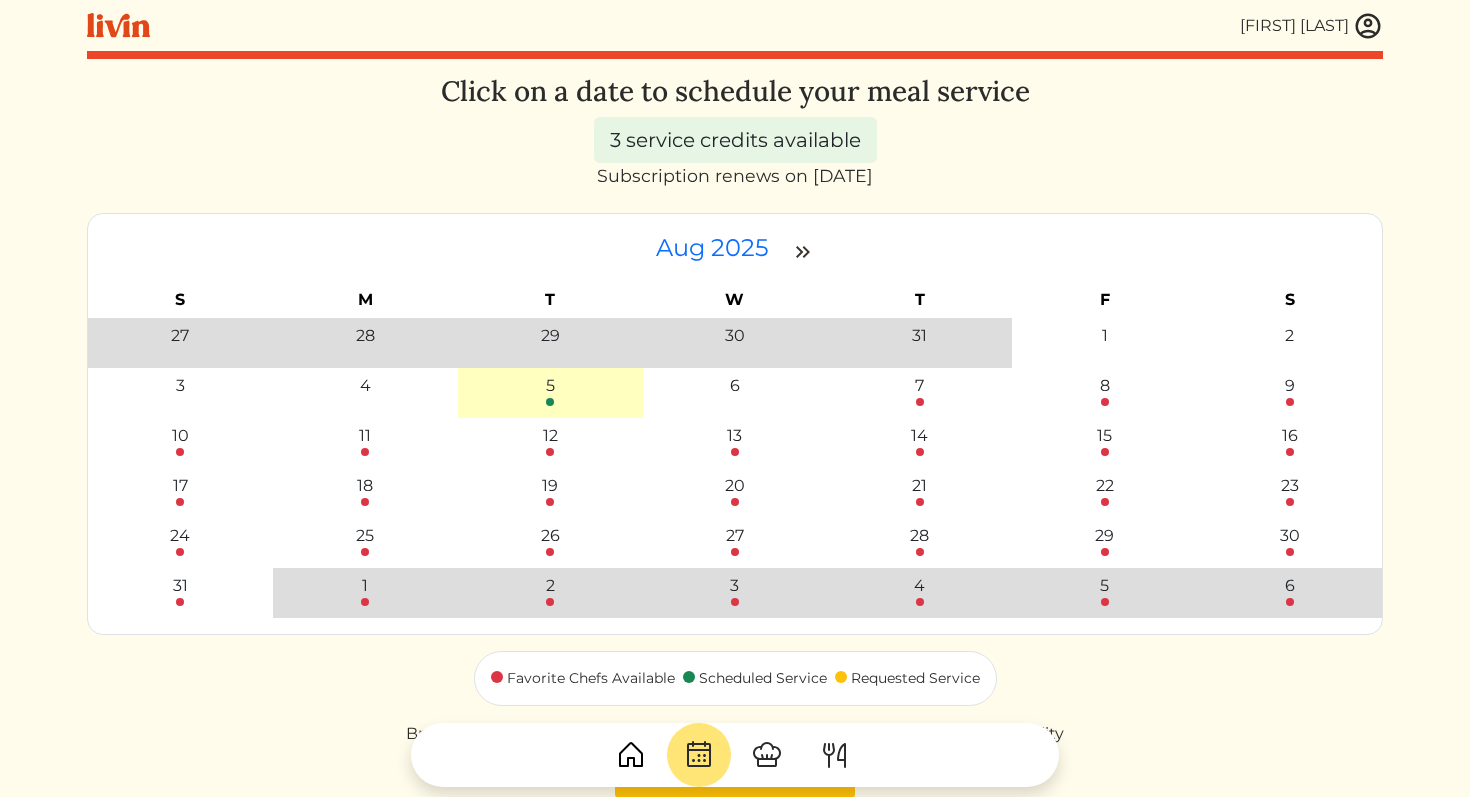 scroll, scrollTop: 0, scrollLeft: 0, axis: both 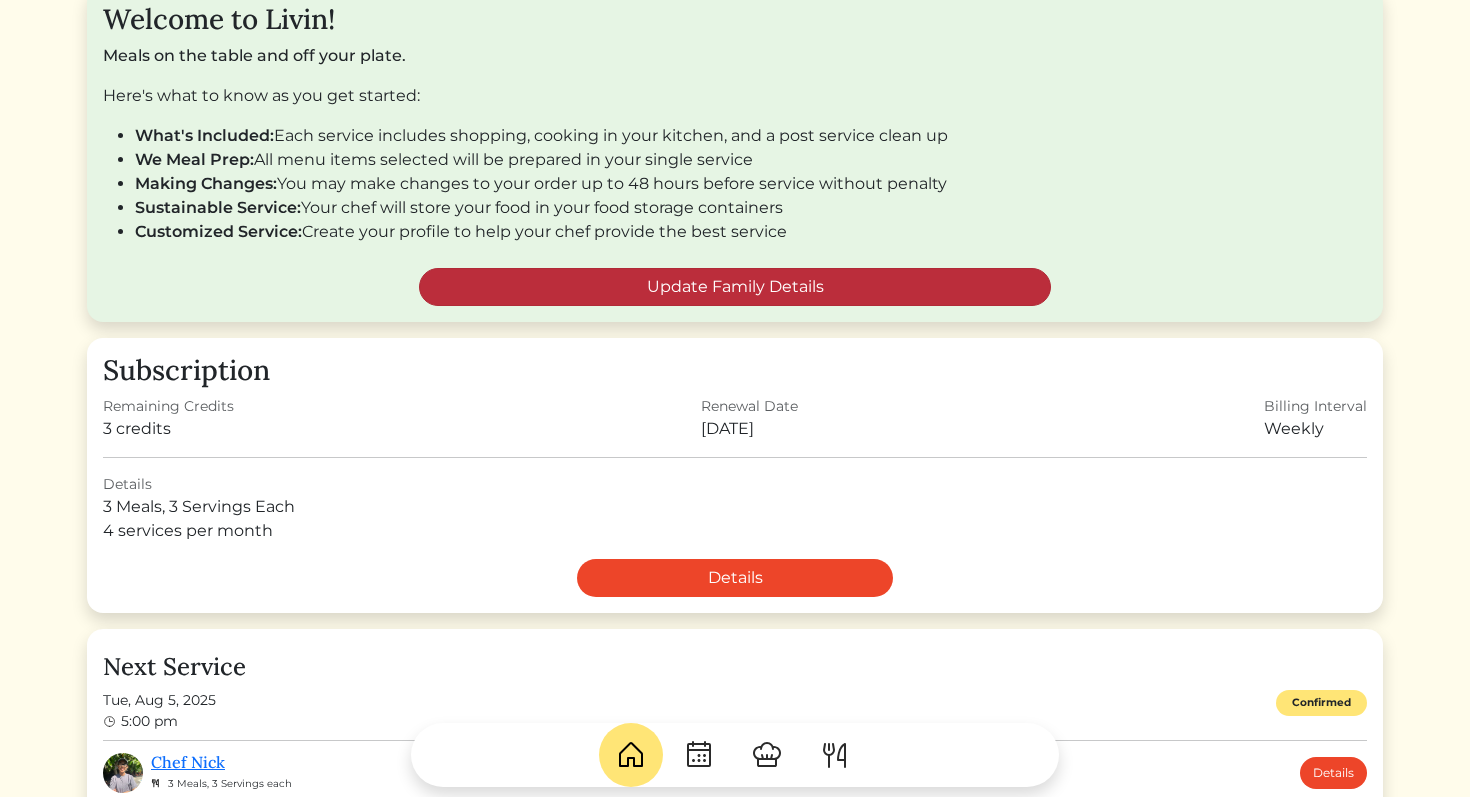 click on "Update Family Details" at bounding box center (735, 287) 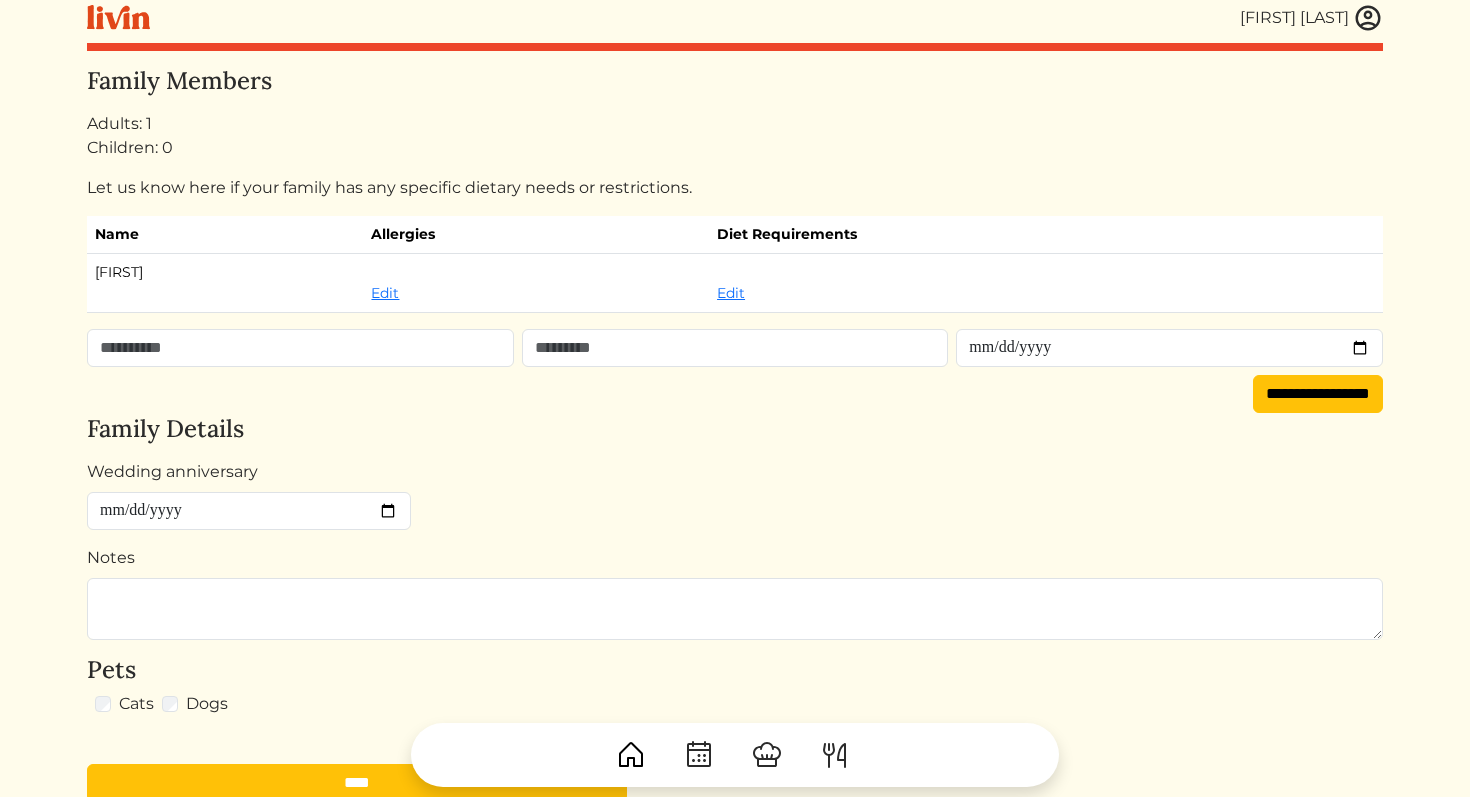 scroll, scrollTop: 28, scrollLeft: 0, axis: vertical 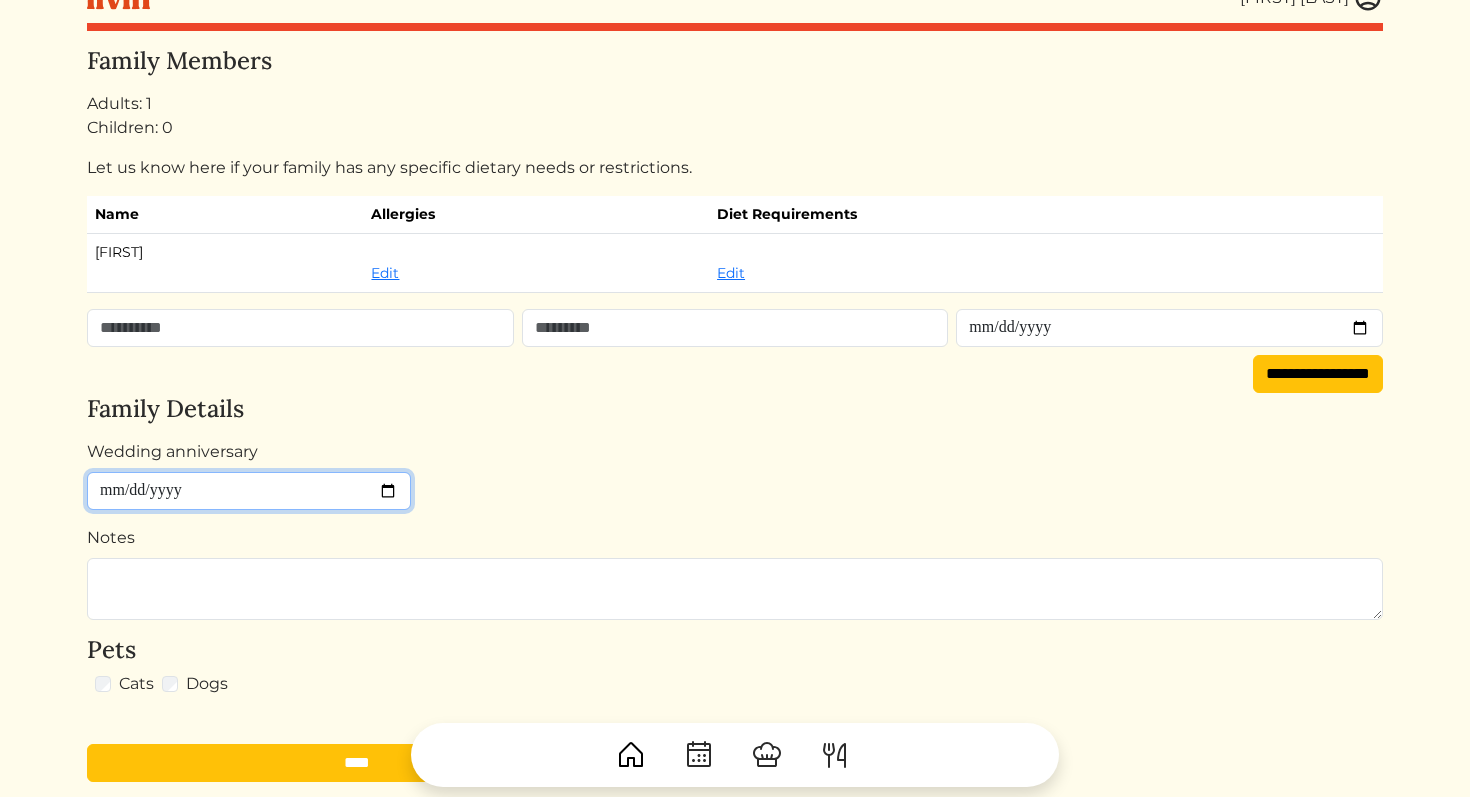 click on "Wedding anniversary" at bounding box center (249, 491) 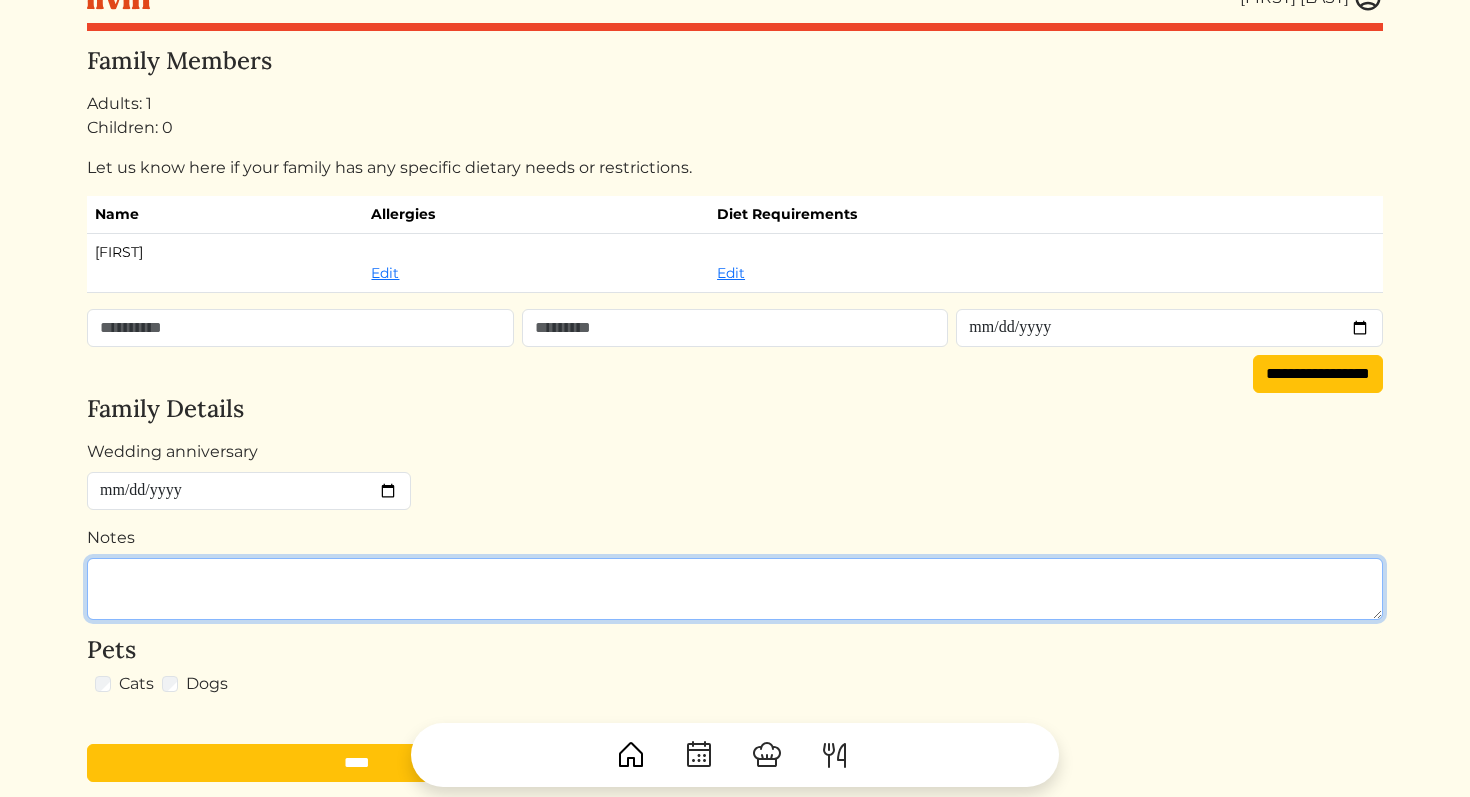 click on "Notes" at bounding box center (735, 589) 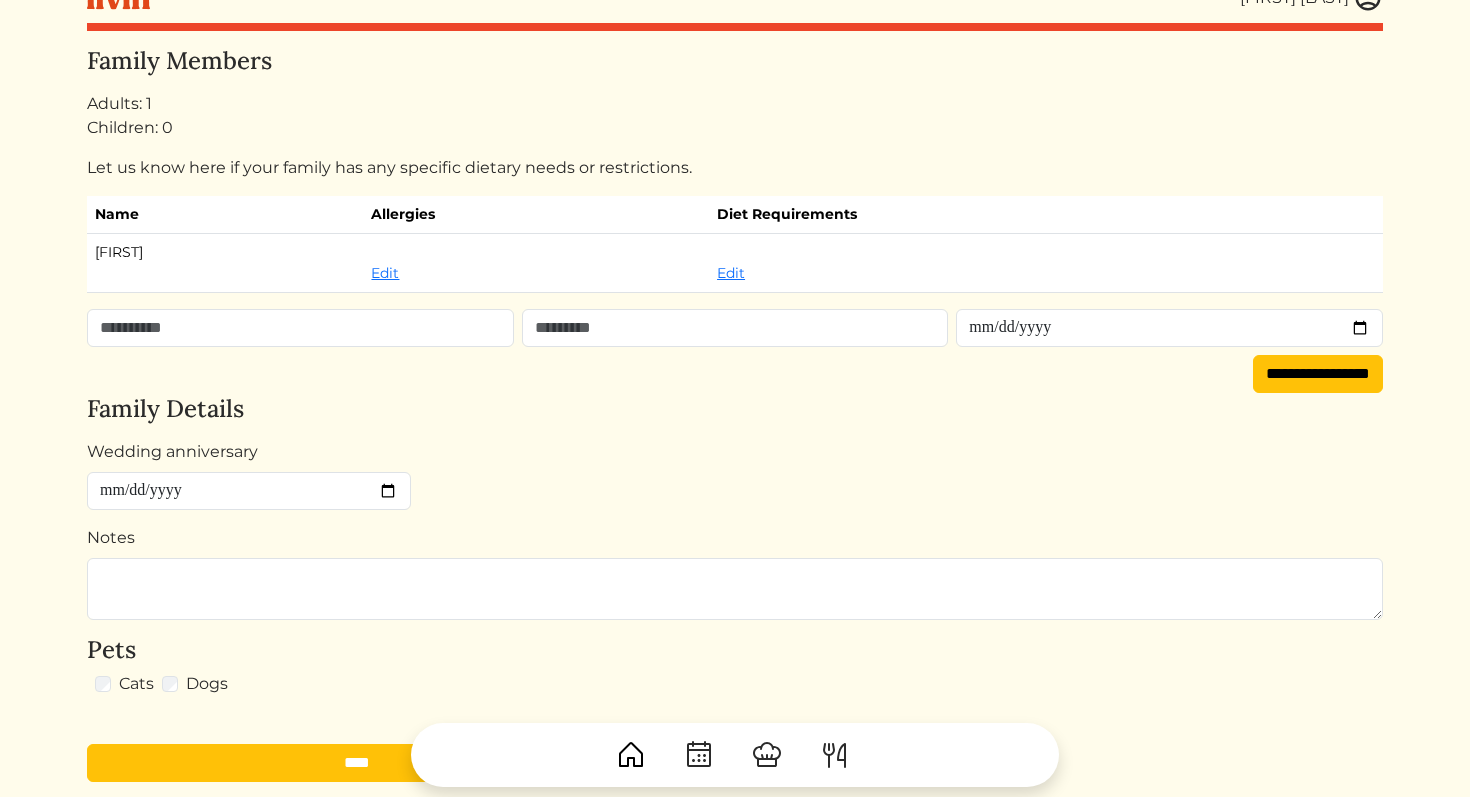 click on "Family Details" at bounding box center (735, 409) 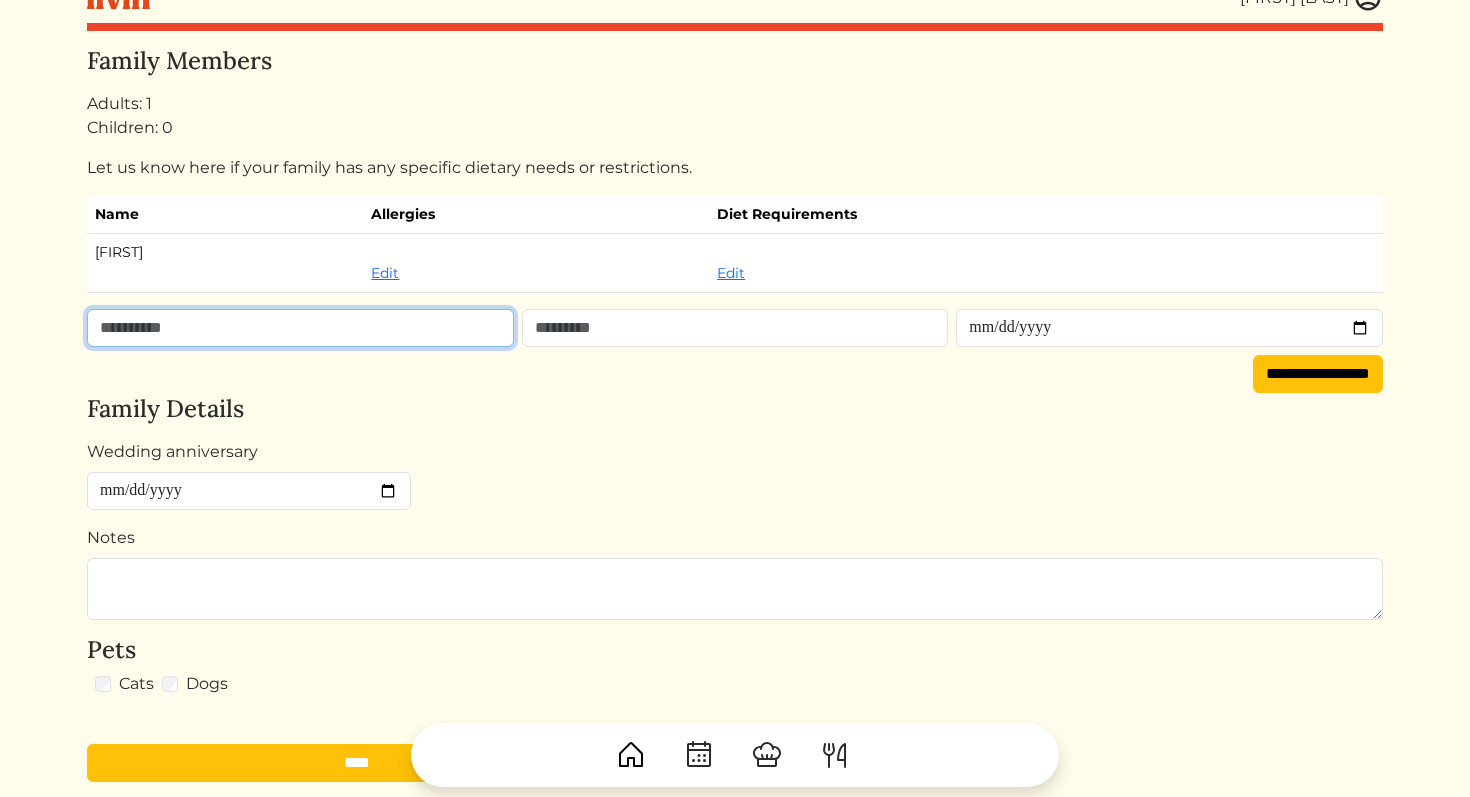 click at bounding box center (300, 328) 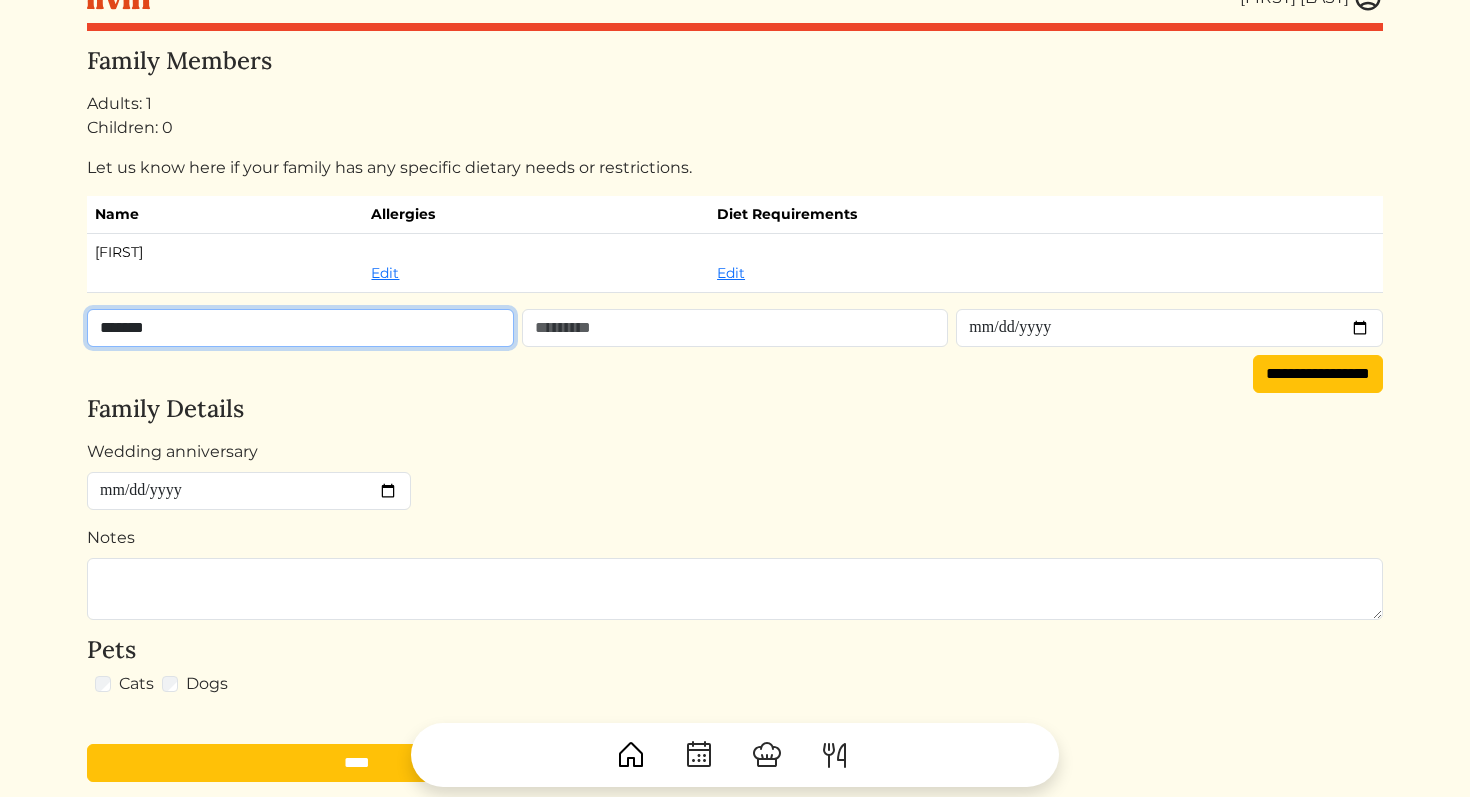 type on "*******" 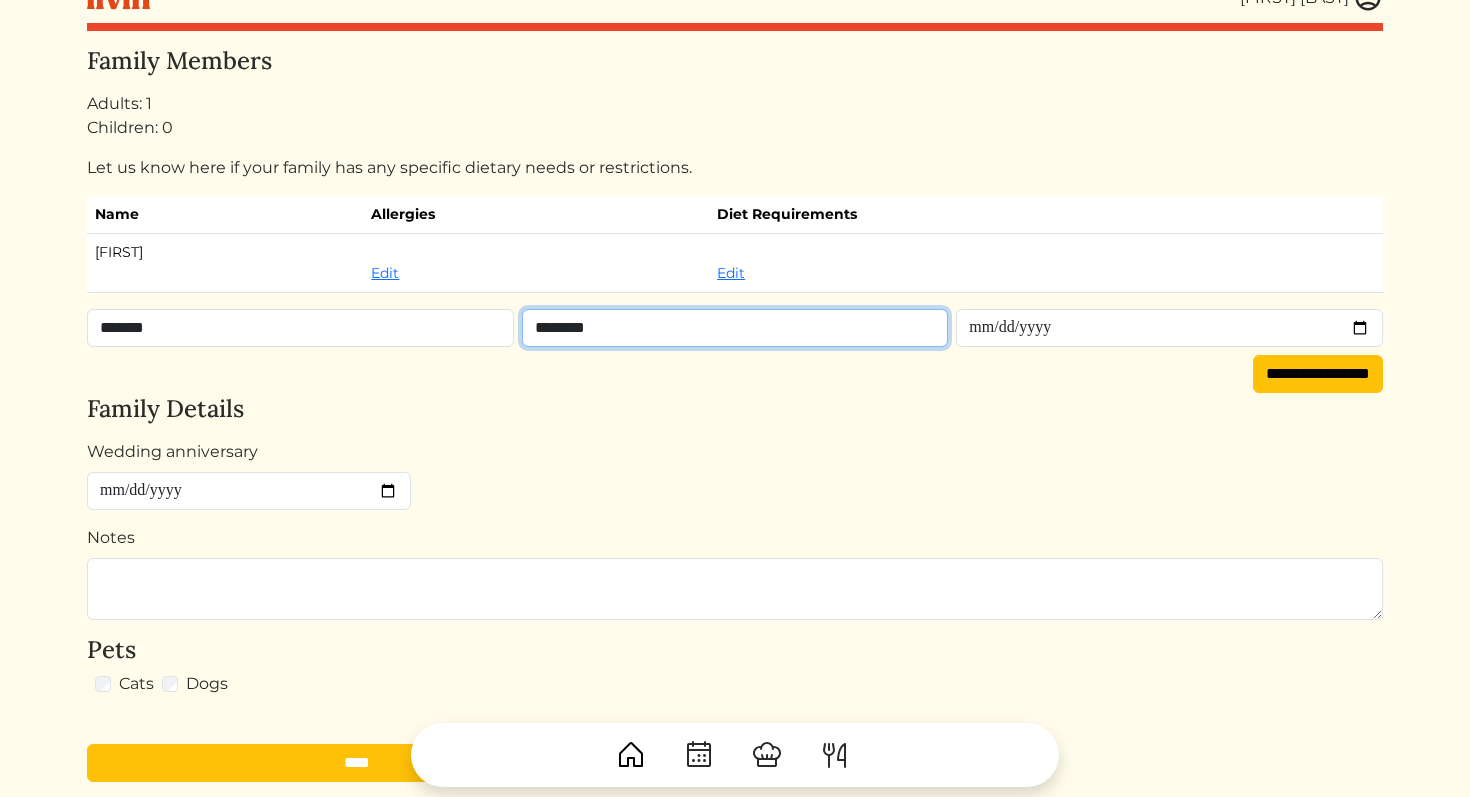 type on "********" 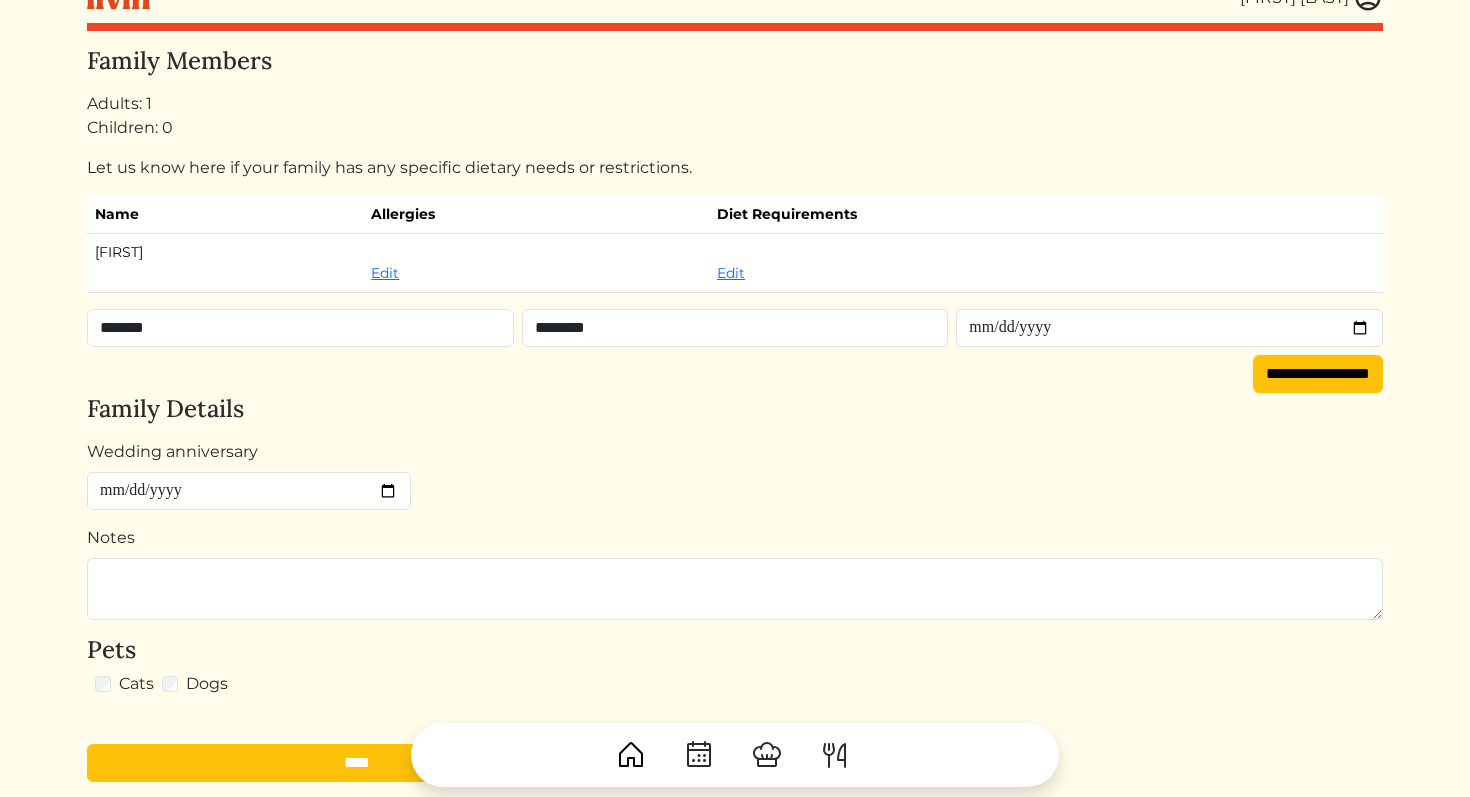 click on "**********" at bounding box center [735, 504] 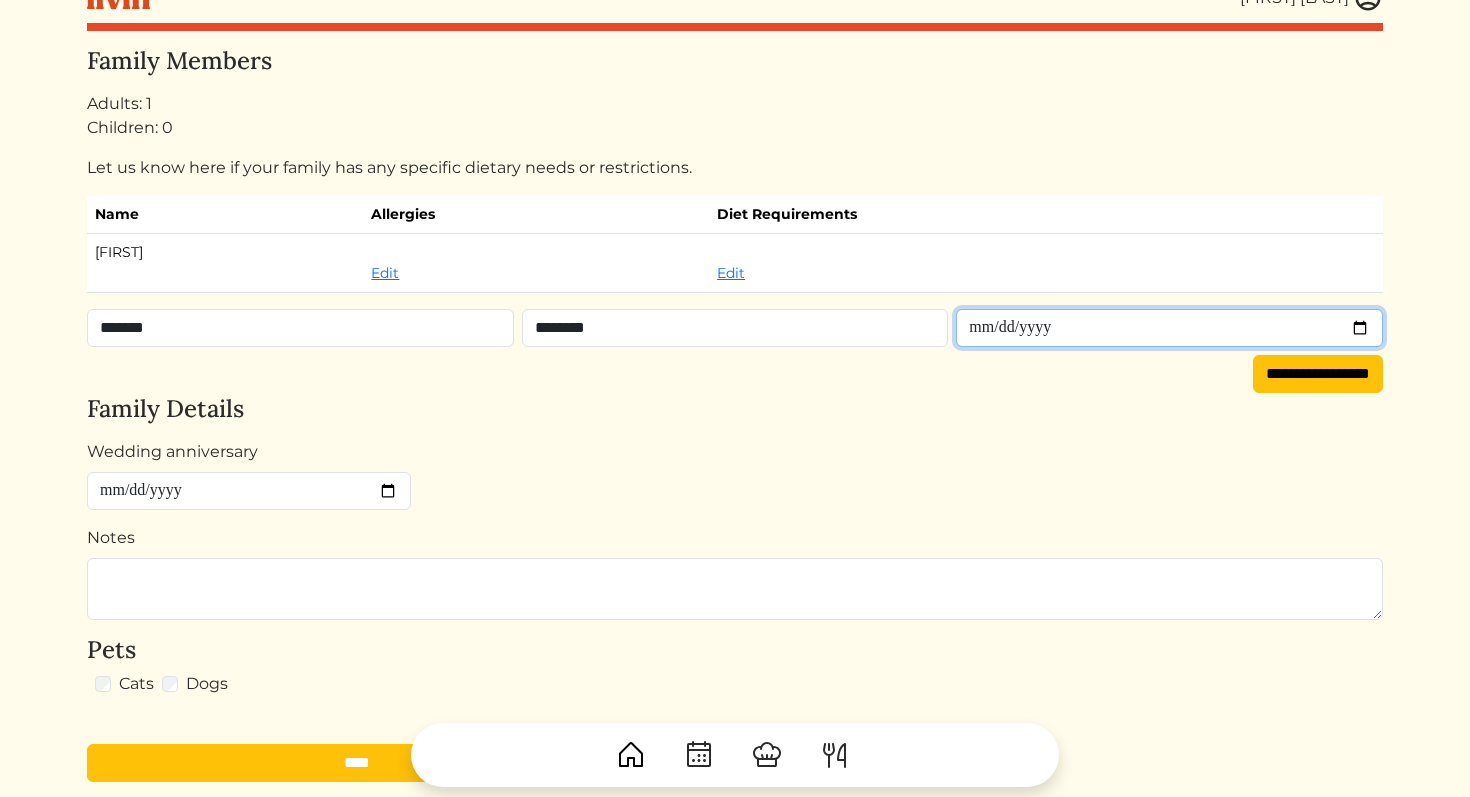 click at bounding box center [1169, 328] 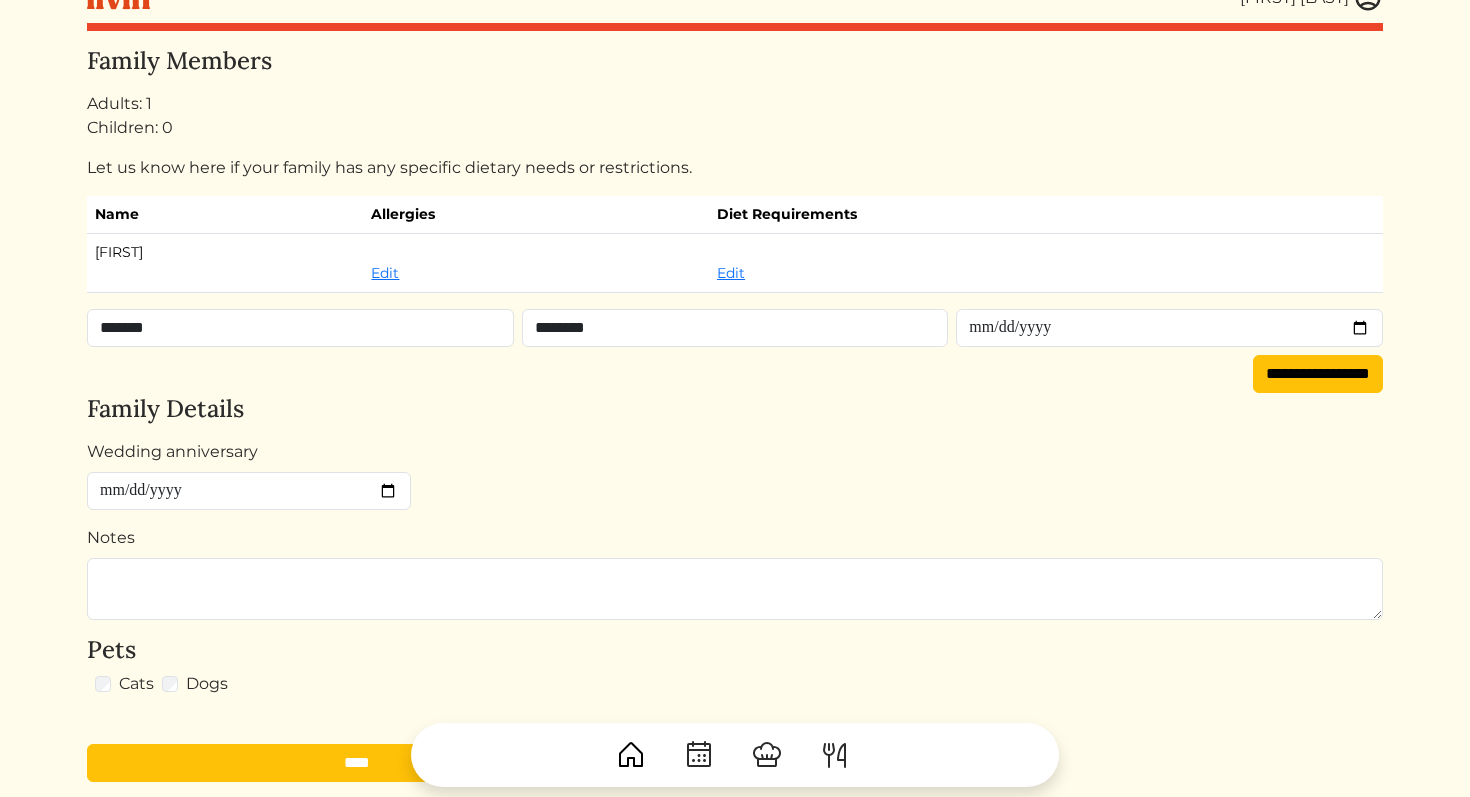 click on "**********" at bounding box center (735, 504) 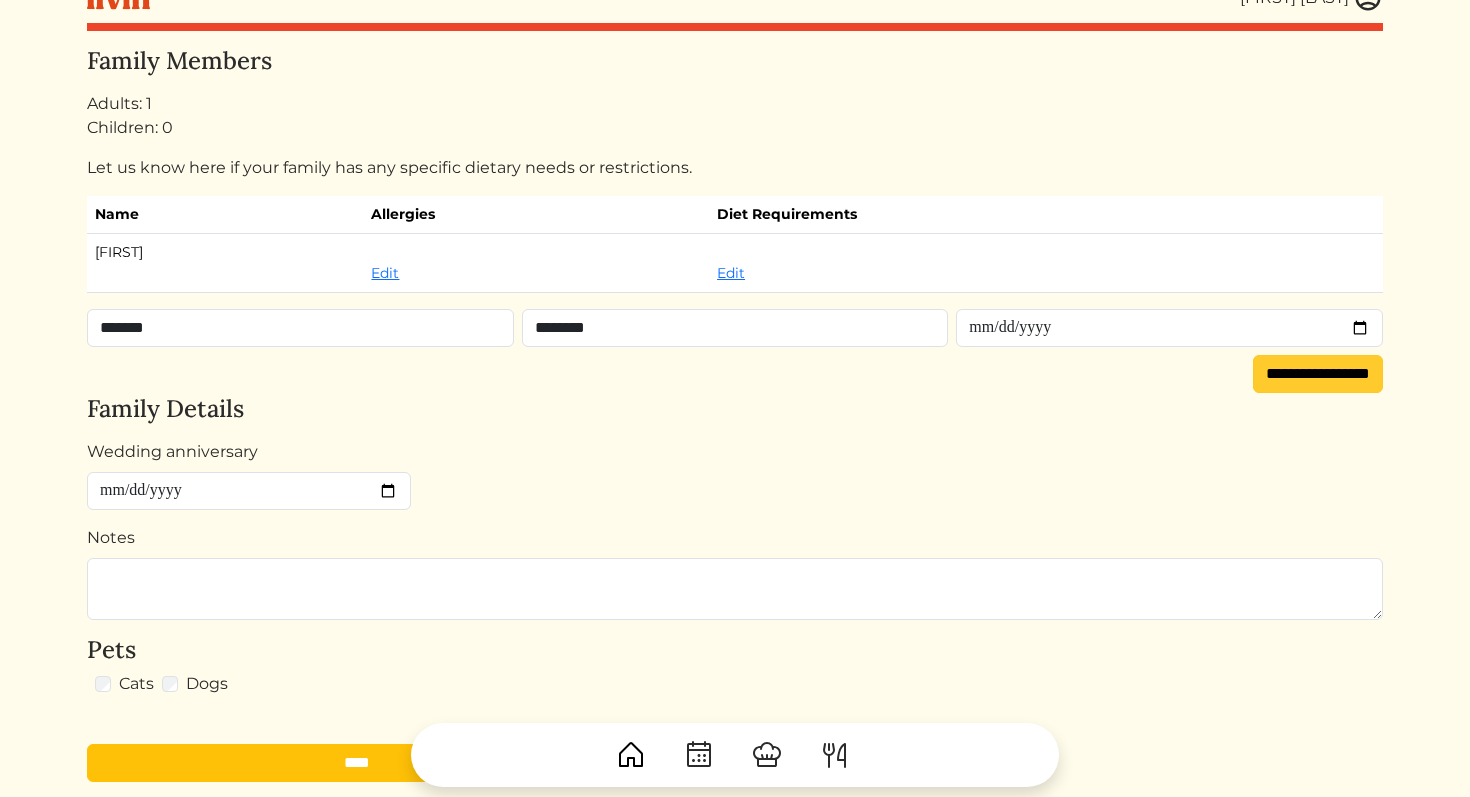 click on "**********" at bounding box center (1318, 374) 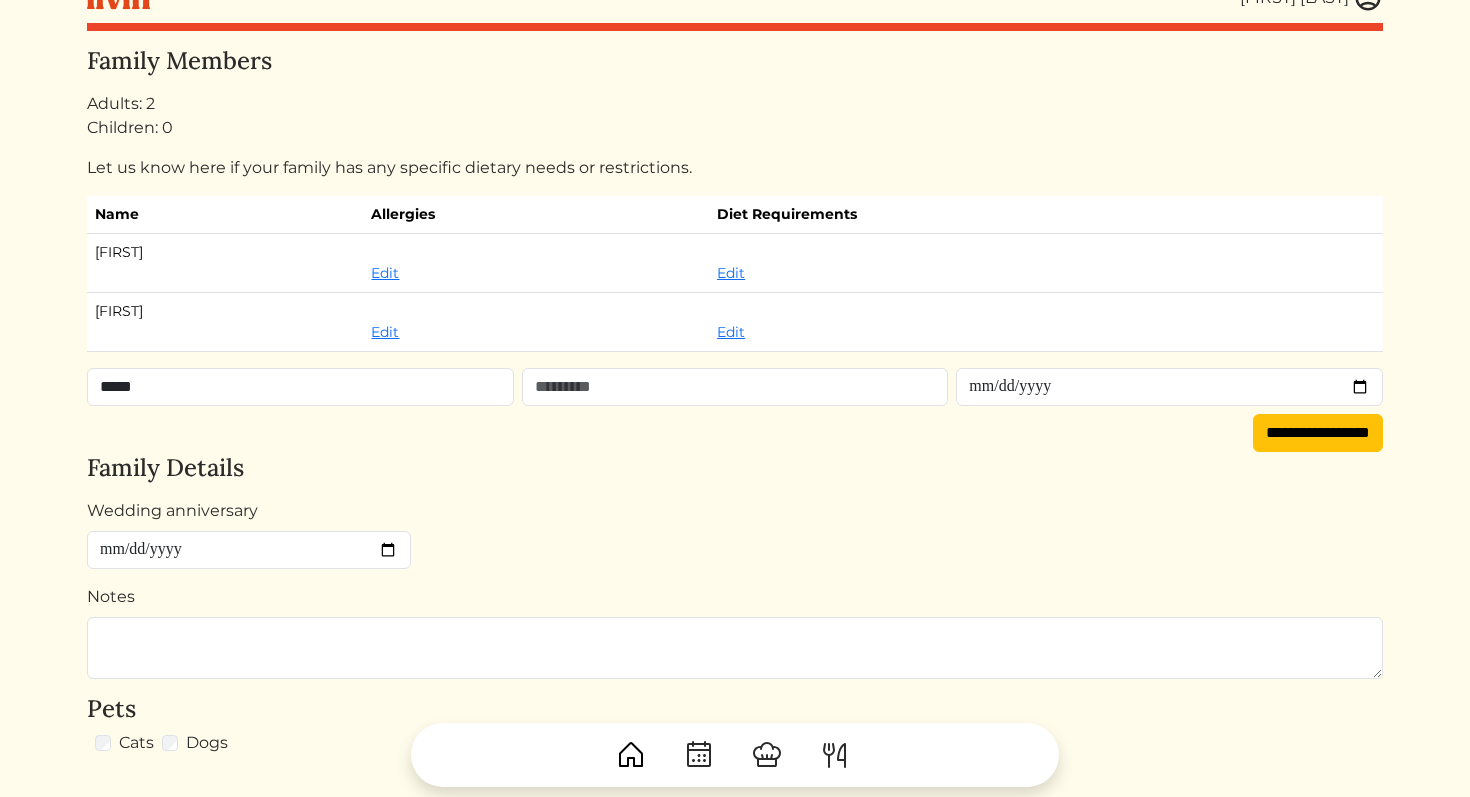 type on "*****" 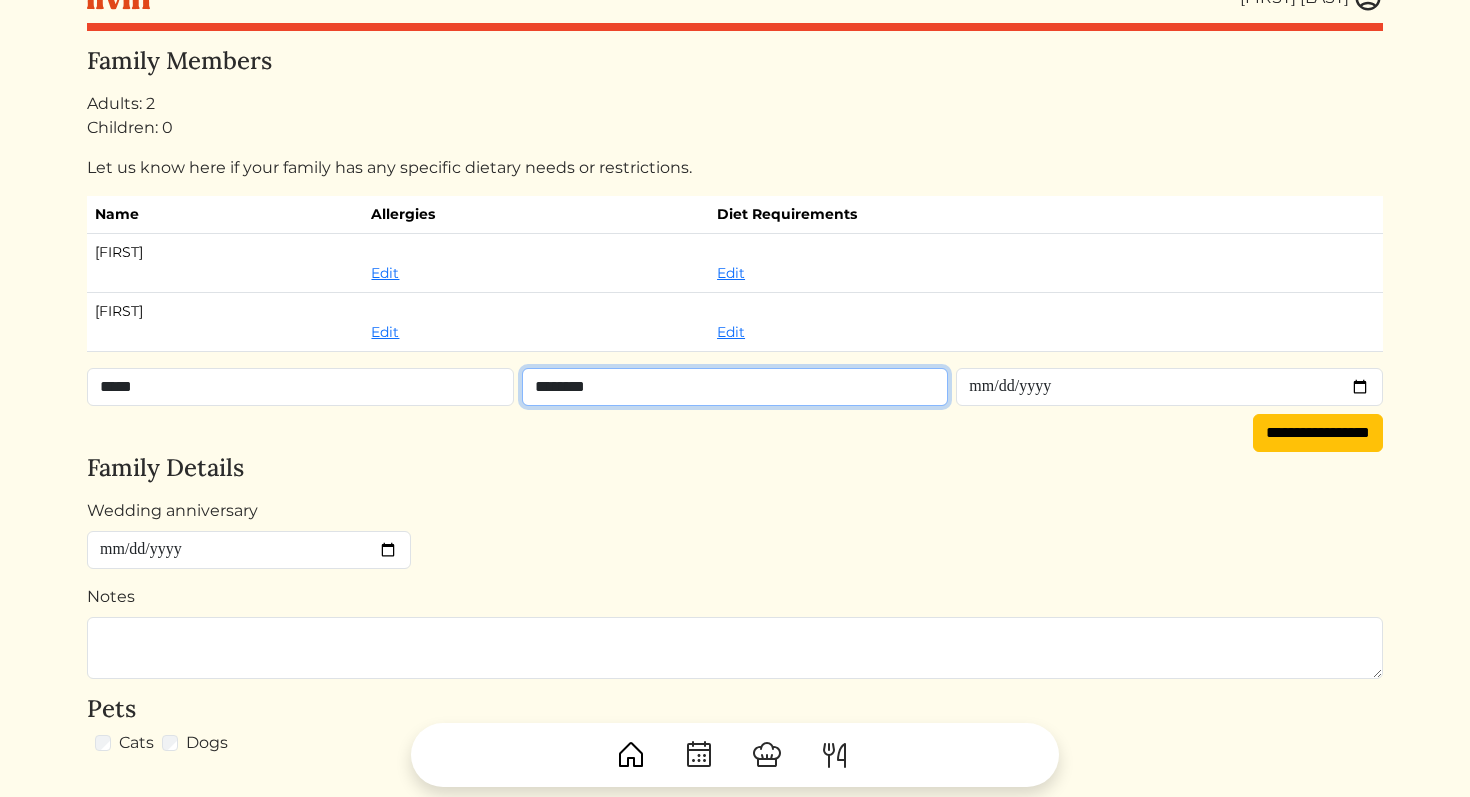 type on "********" 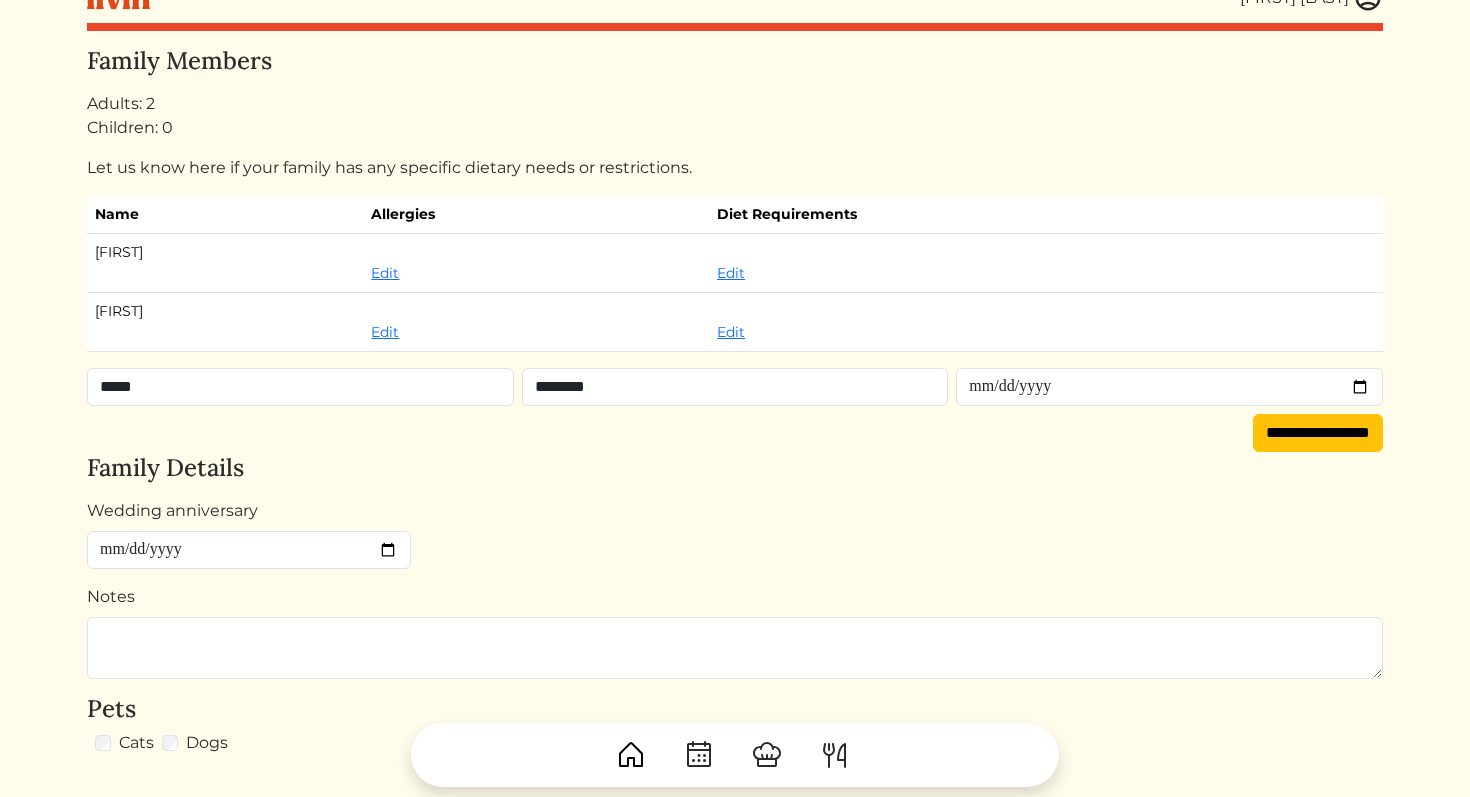 click on "**********" at bounding box center (735, 533) 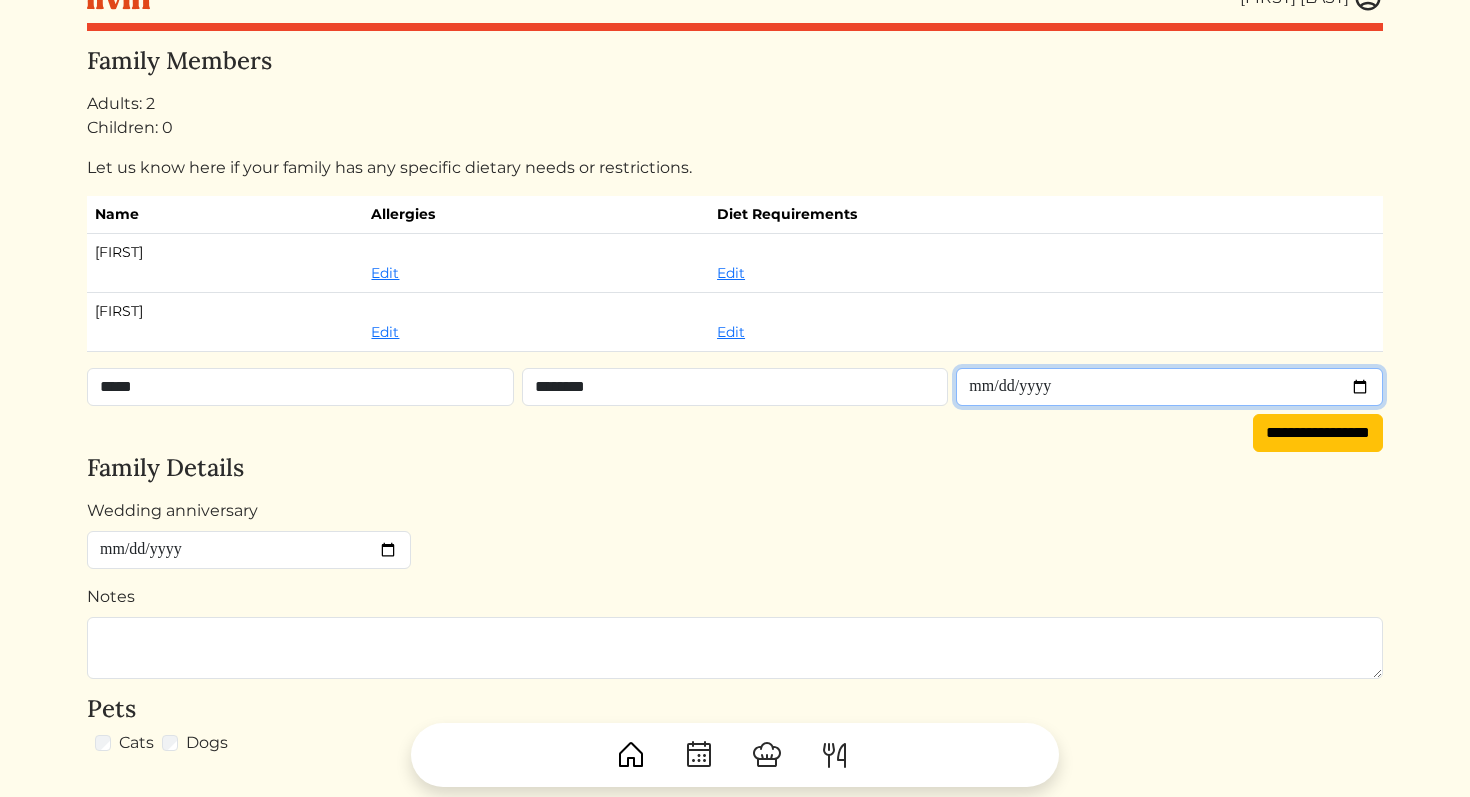 click at bounding box center (1169, 387) 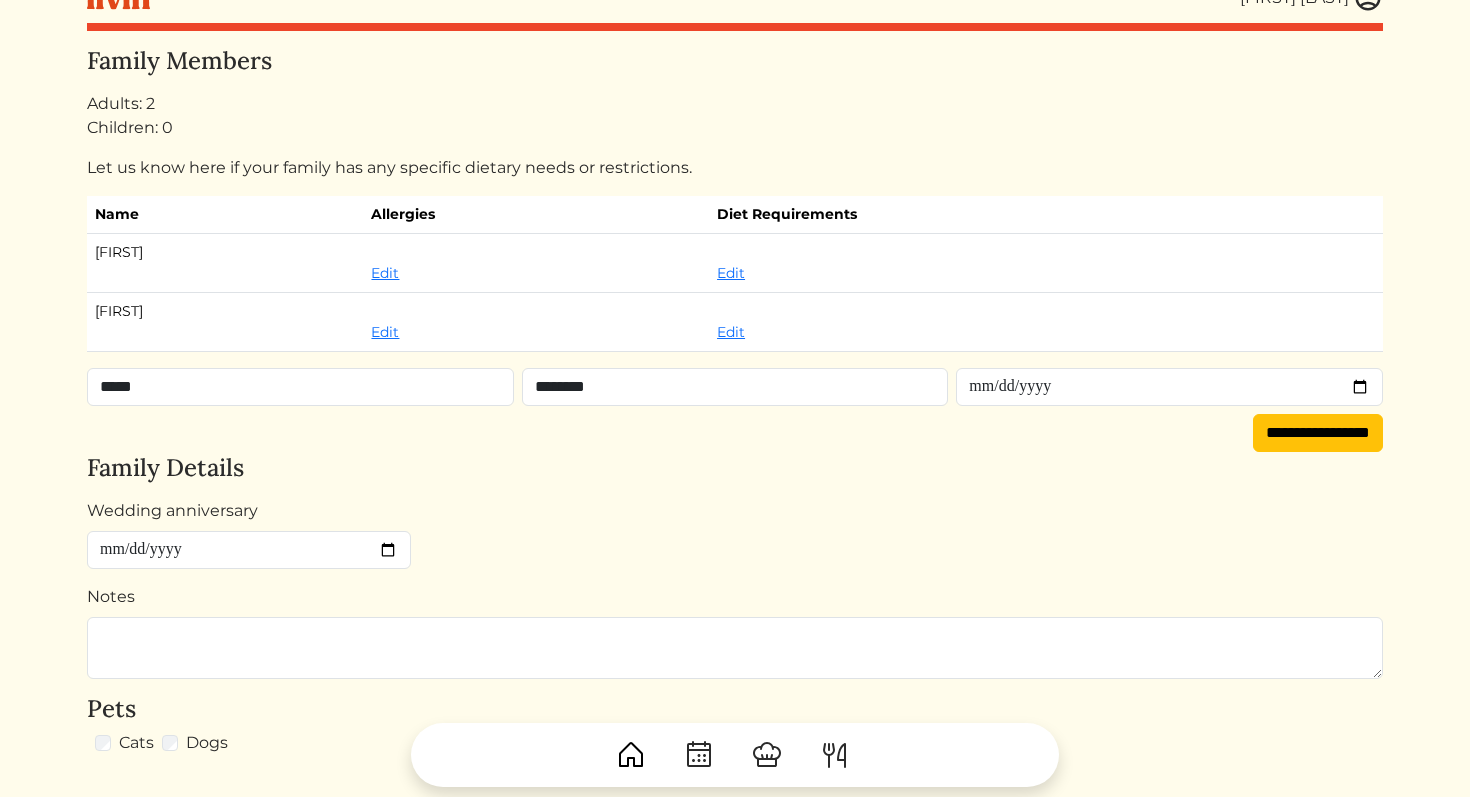 click on "Family Details" at bounding box center (735, 468) 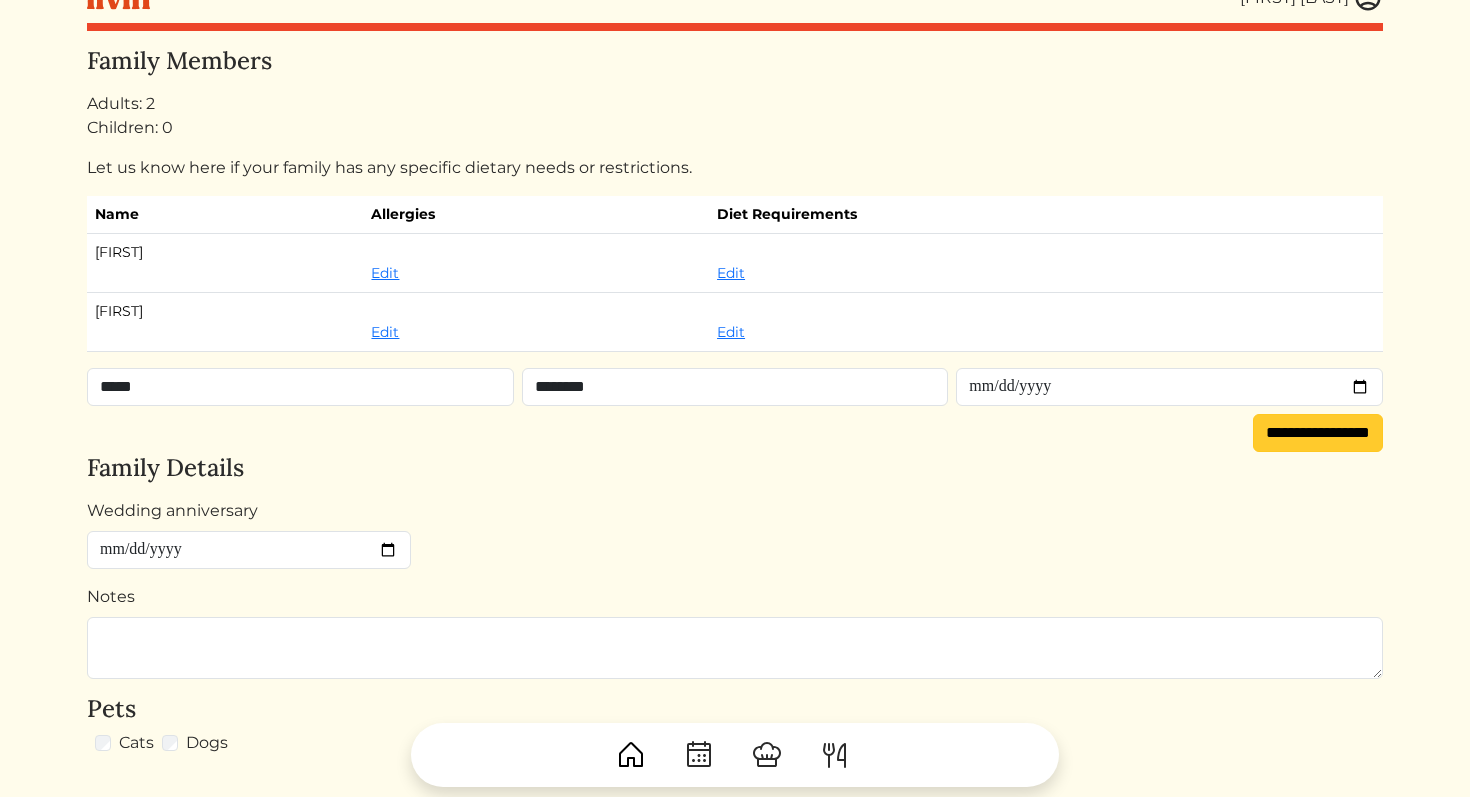click on "**********" at bounding box center (1318, 433) 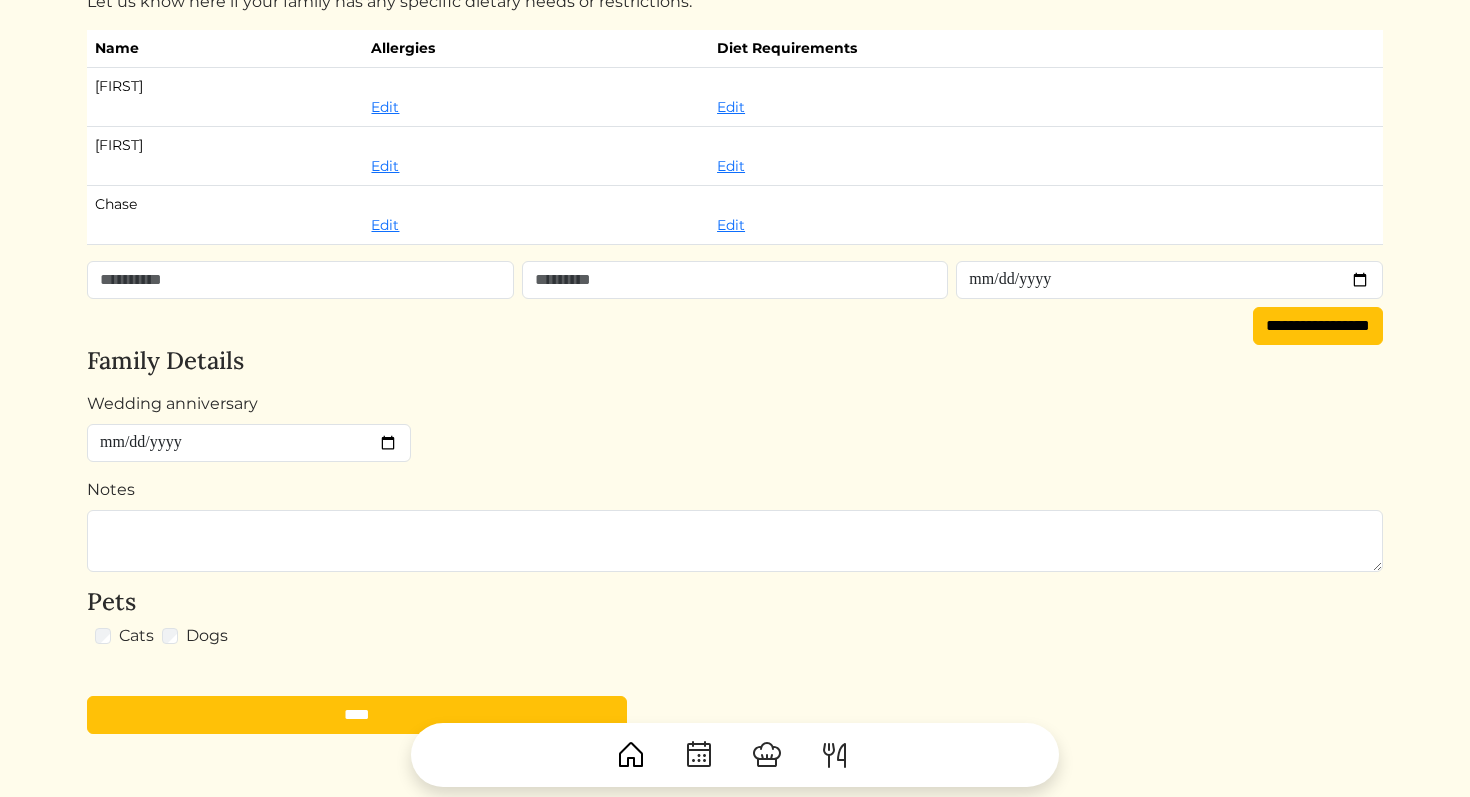 scroll, scrollTop: 287, scrollLeft: 0, axis: vertical 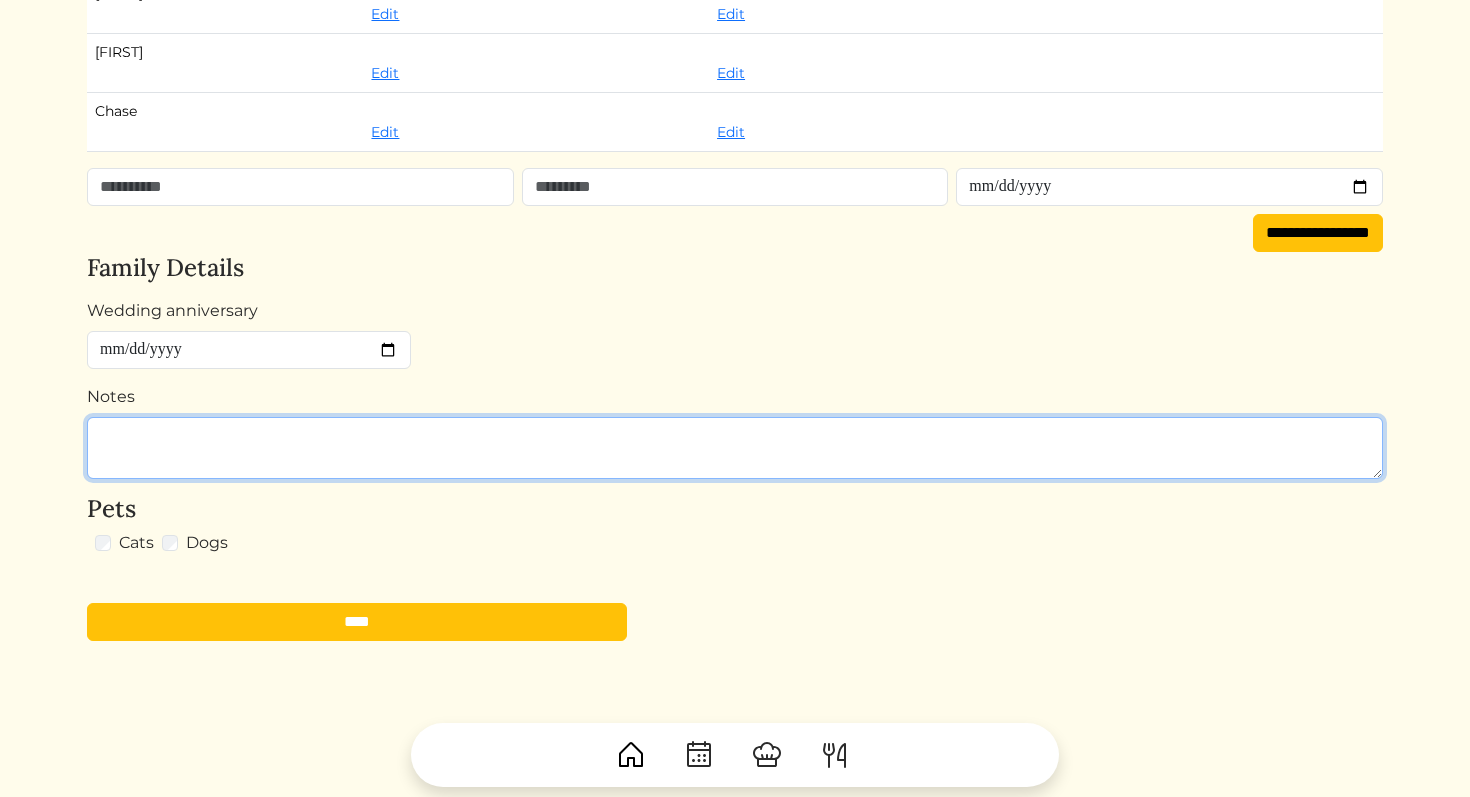 click on "Notes" at bounding box center (735, 448) 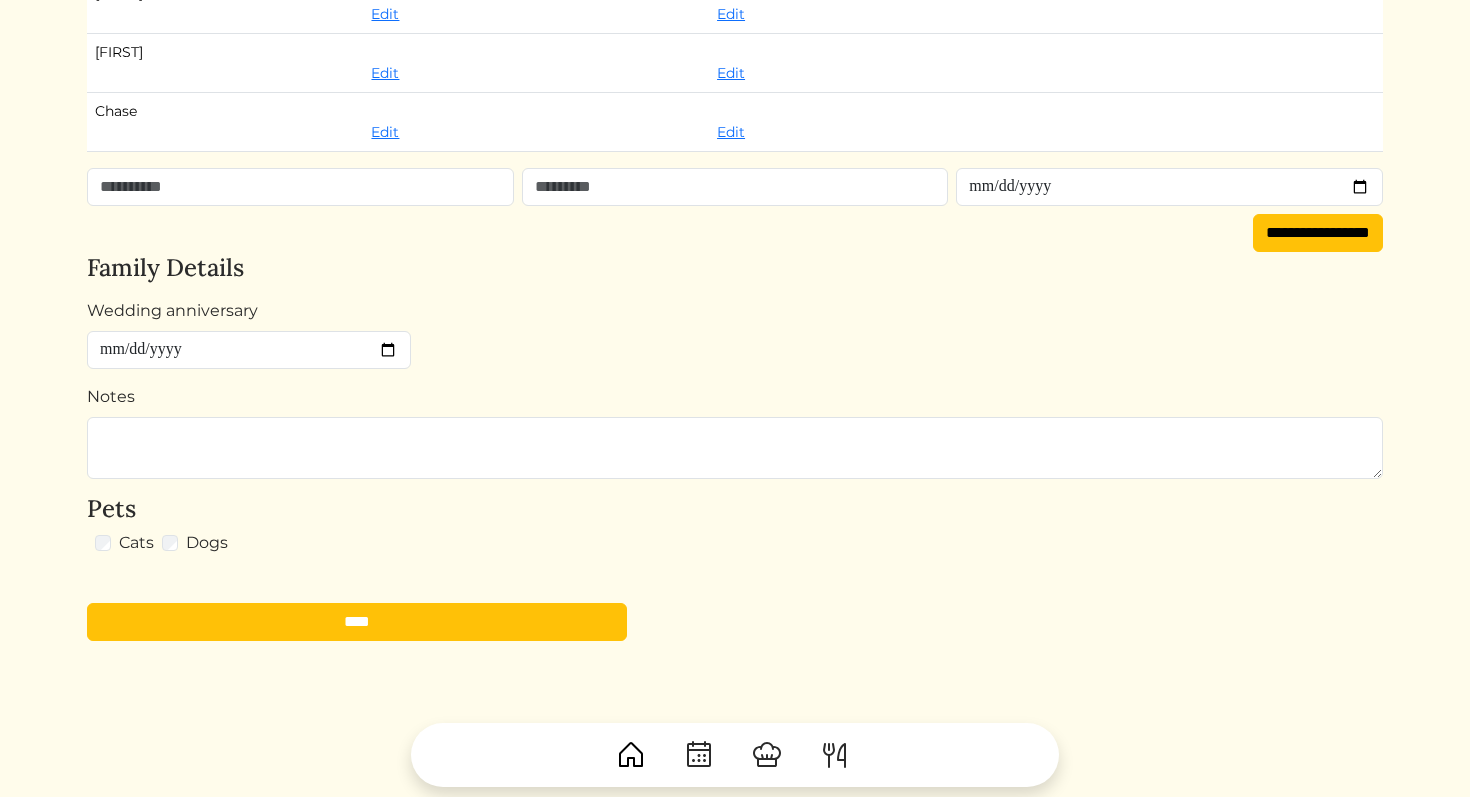 click on "Cats
Dogs" at bounding box center [735, 555] 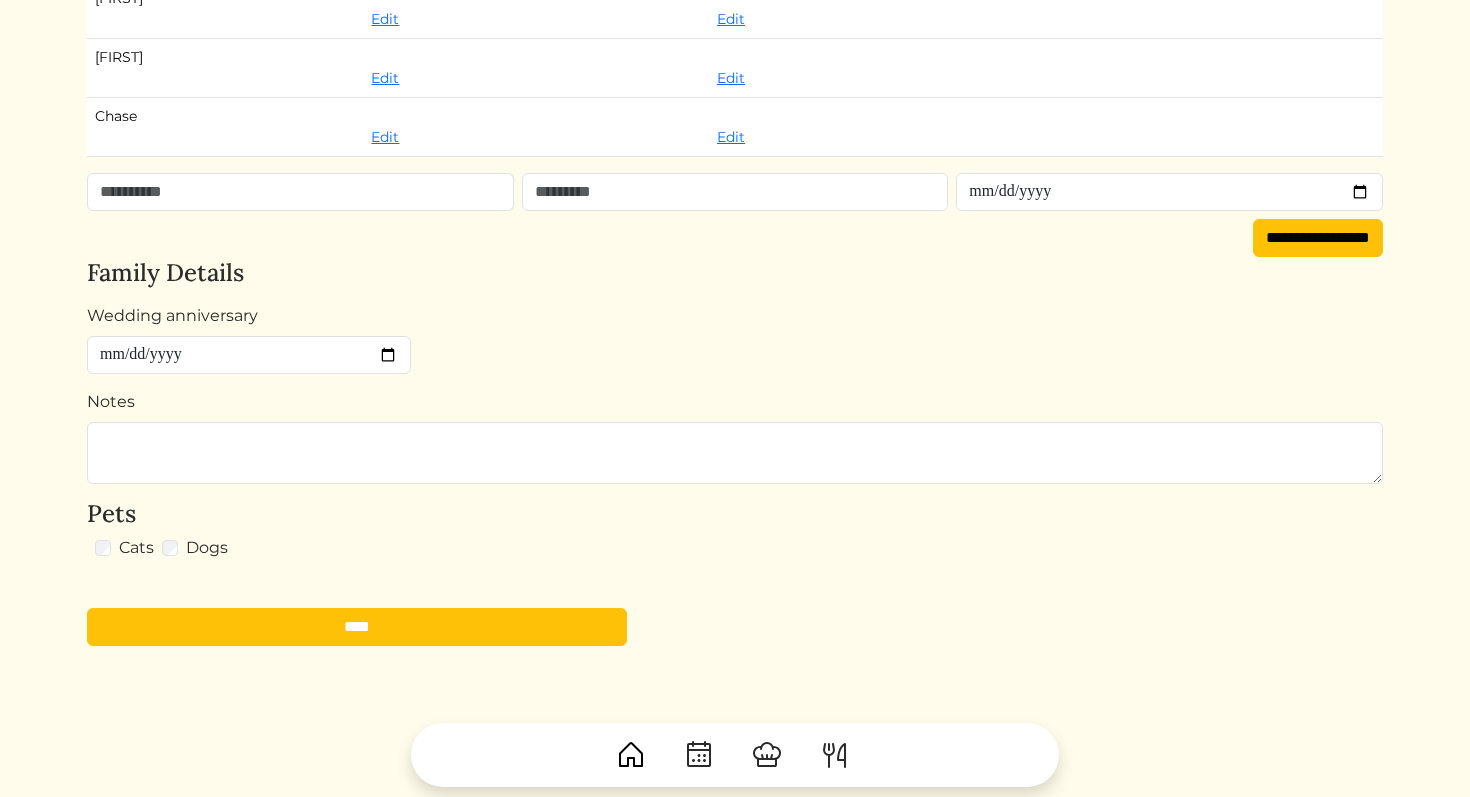 scroll, scrollTop: 329, scrollLeft: 0, axis: vertical 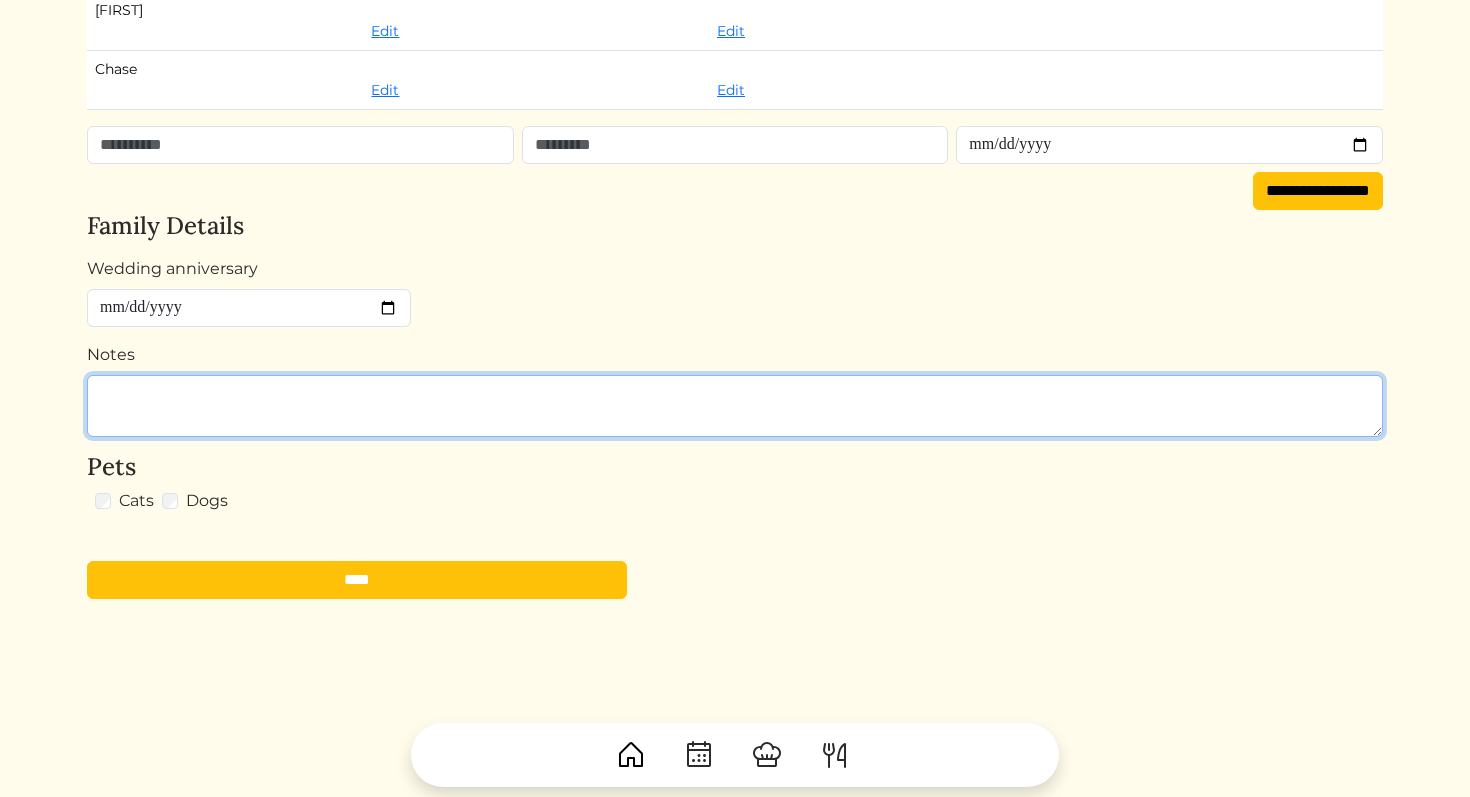 click on "Notes" at bounding box center [735, 406] 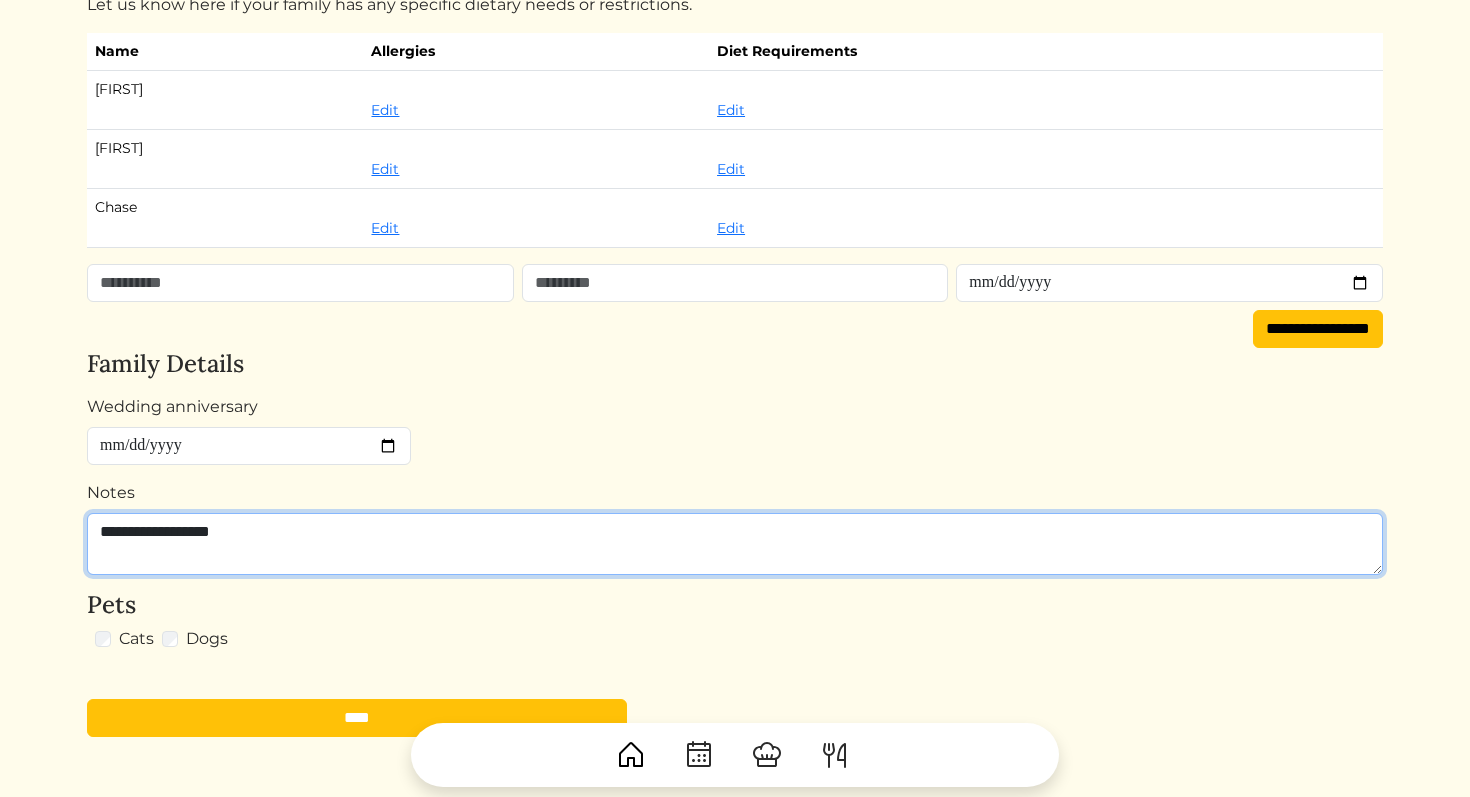 scroll, scrollTop: 327, scrollLeft: 0, axis: vertical 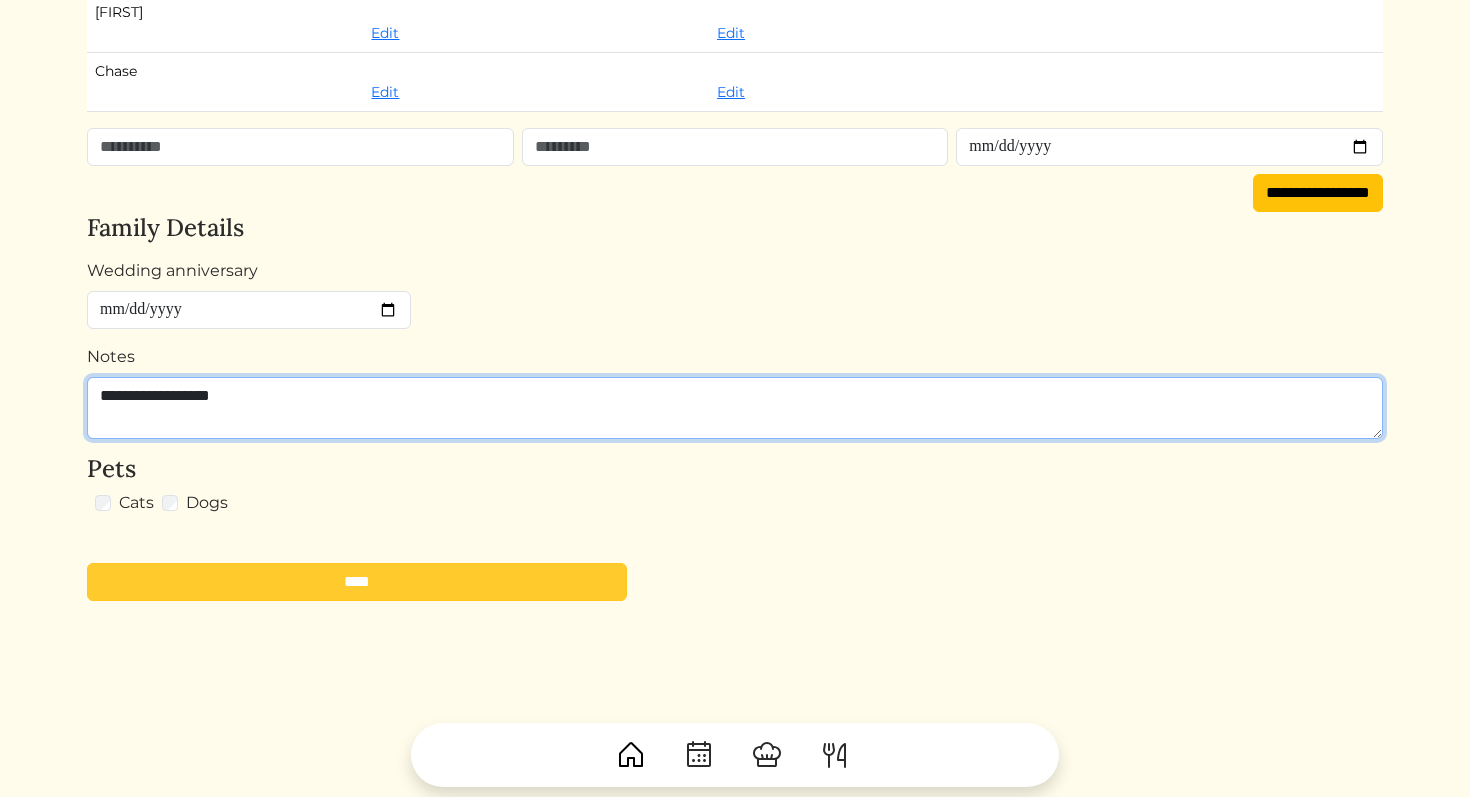 type on "**********" 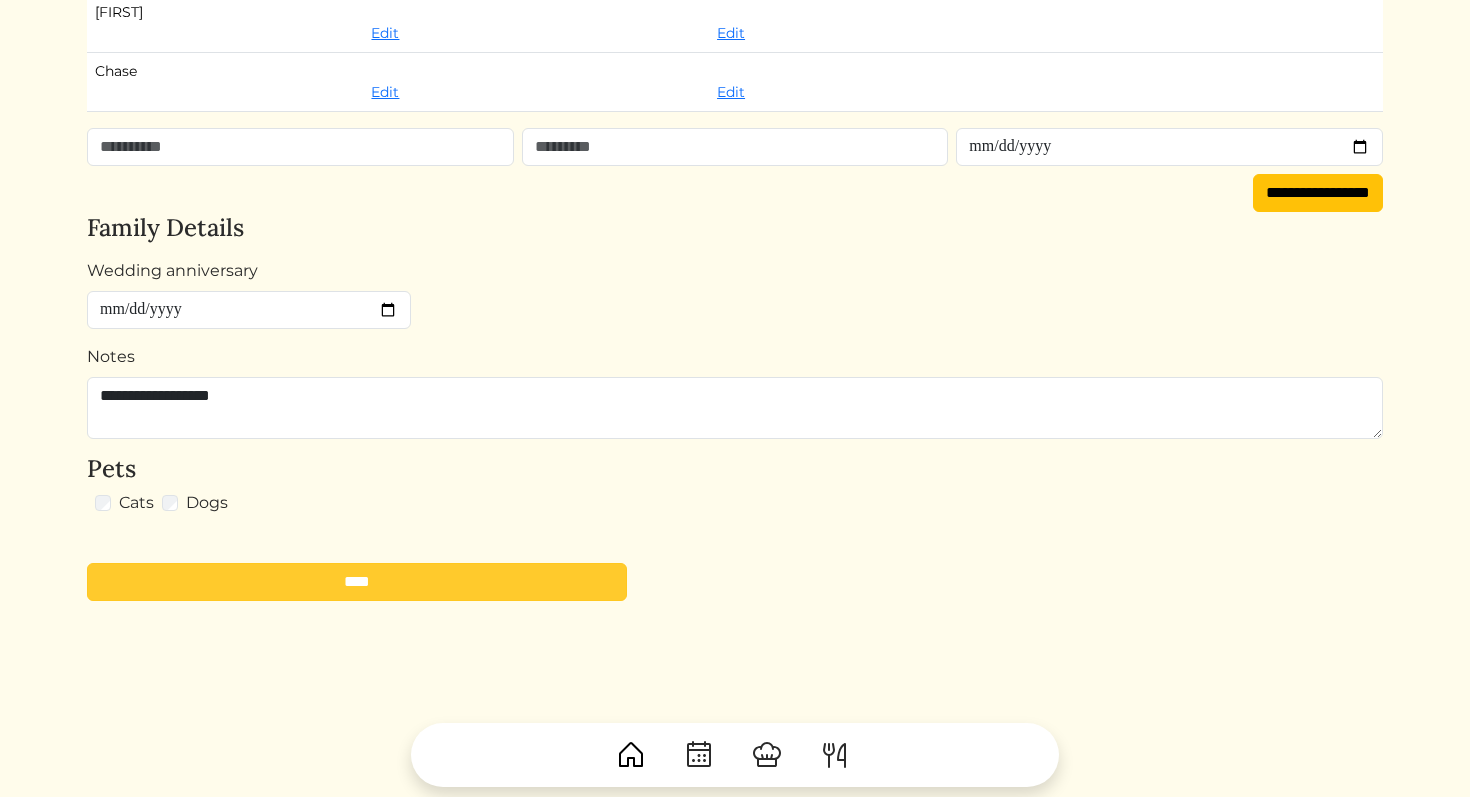 click on "****" at bounding box center (357, 582) 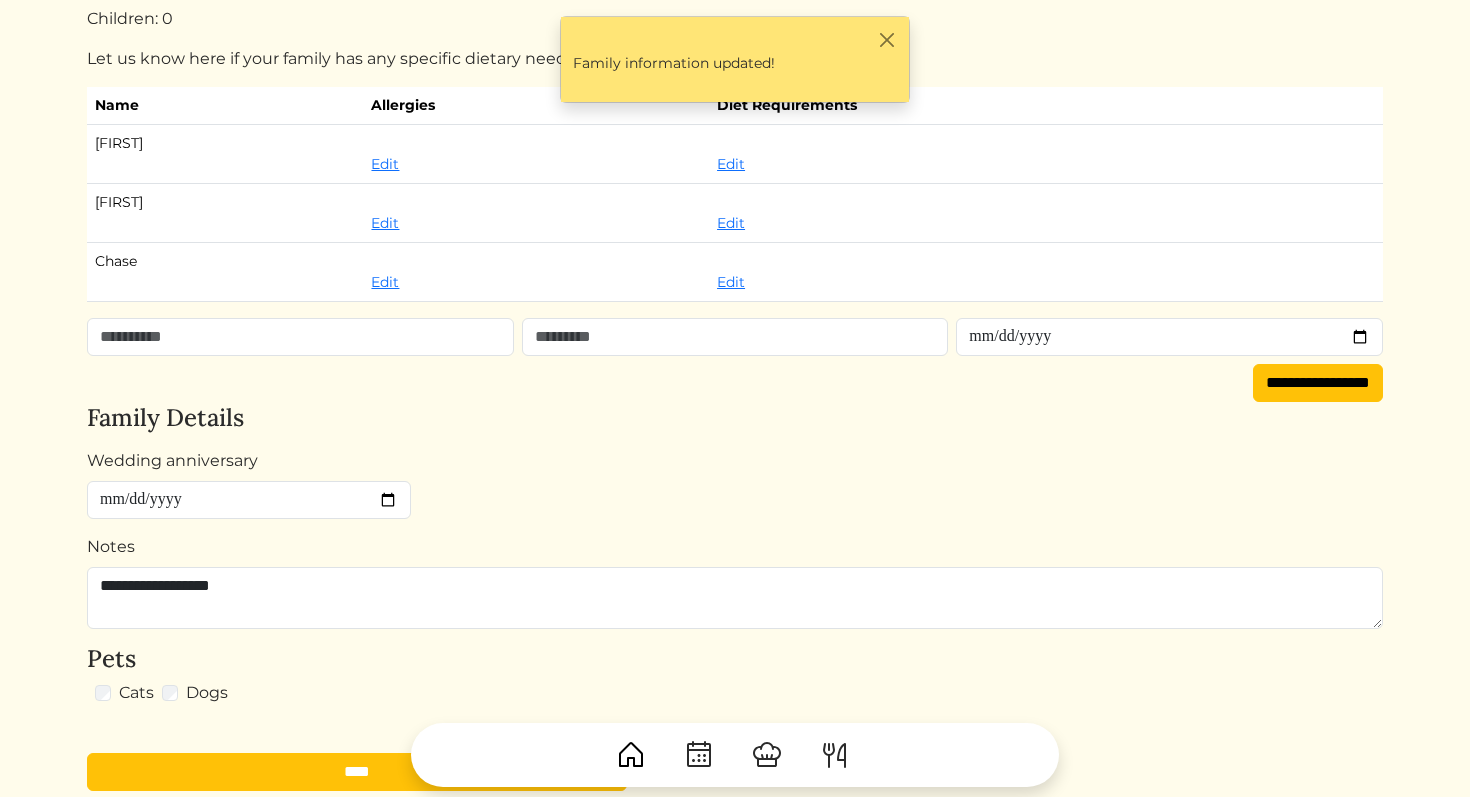 scroll, scrollTop: 0, scrollLeft: 0, axis: both 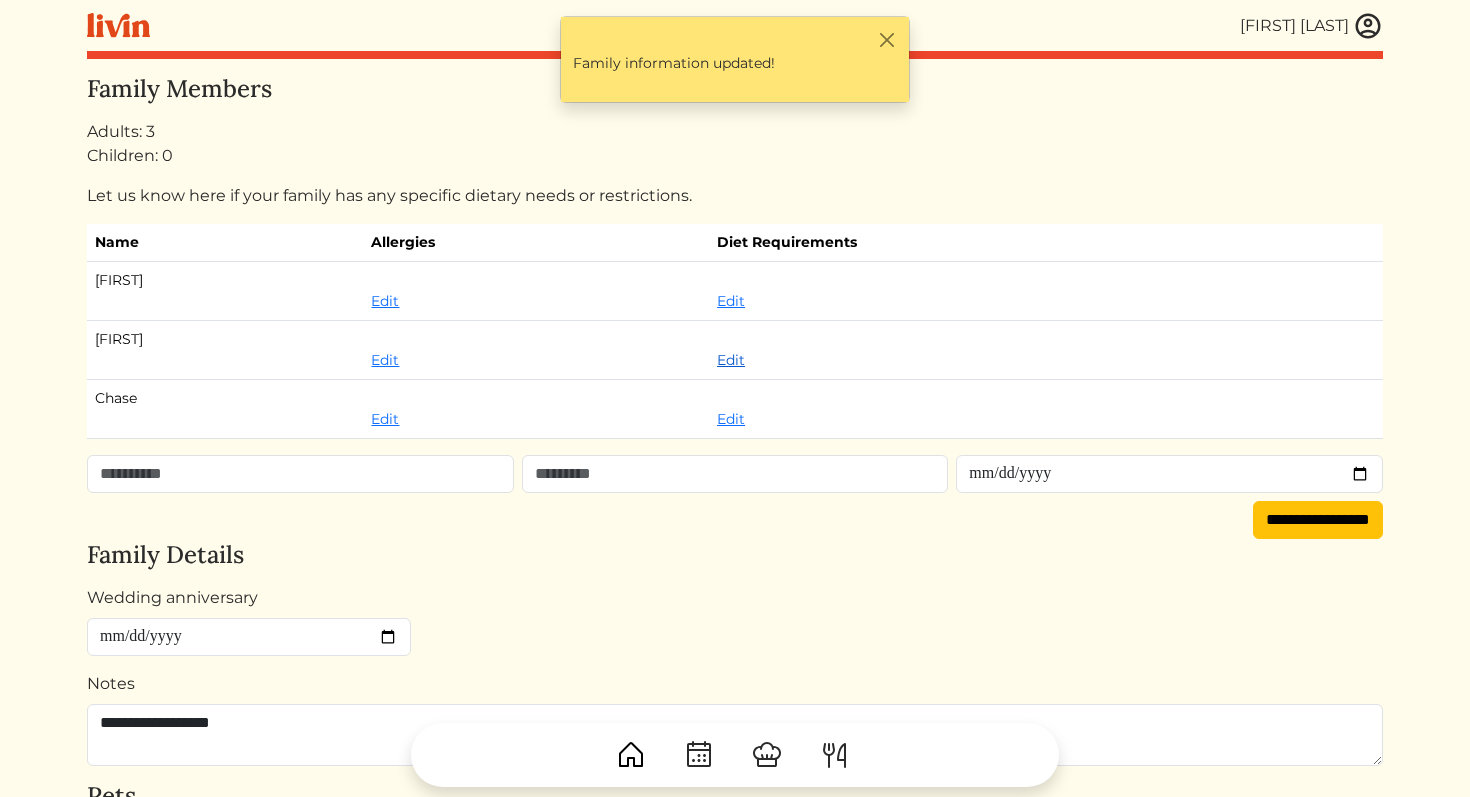 click on "Edit" at bounding box center (731, 360) 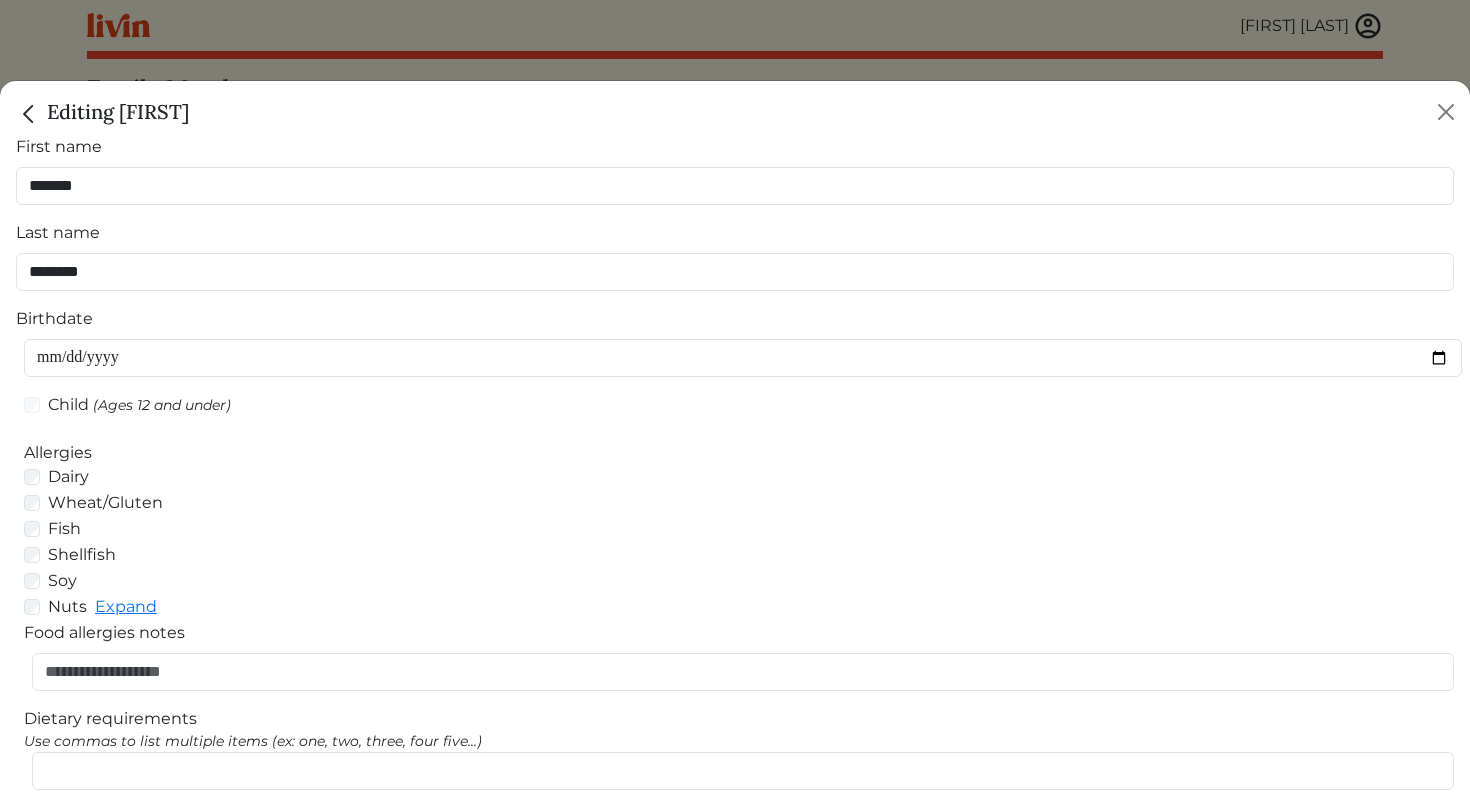 click on "Wheat/Gluten" at bounding box center [735, 503] 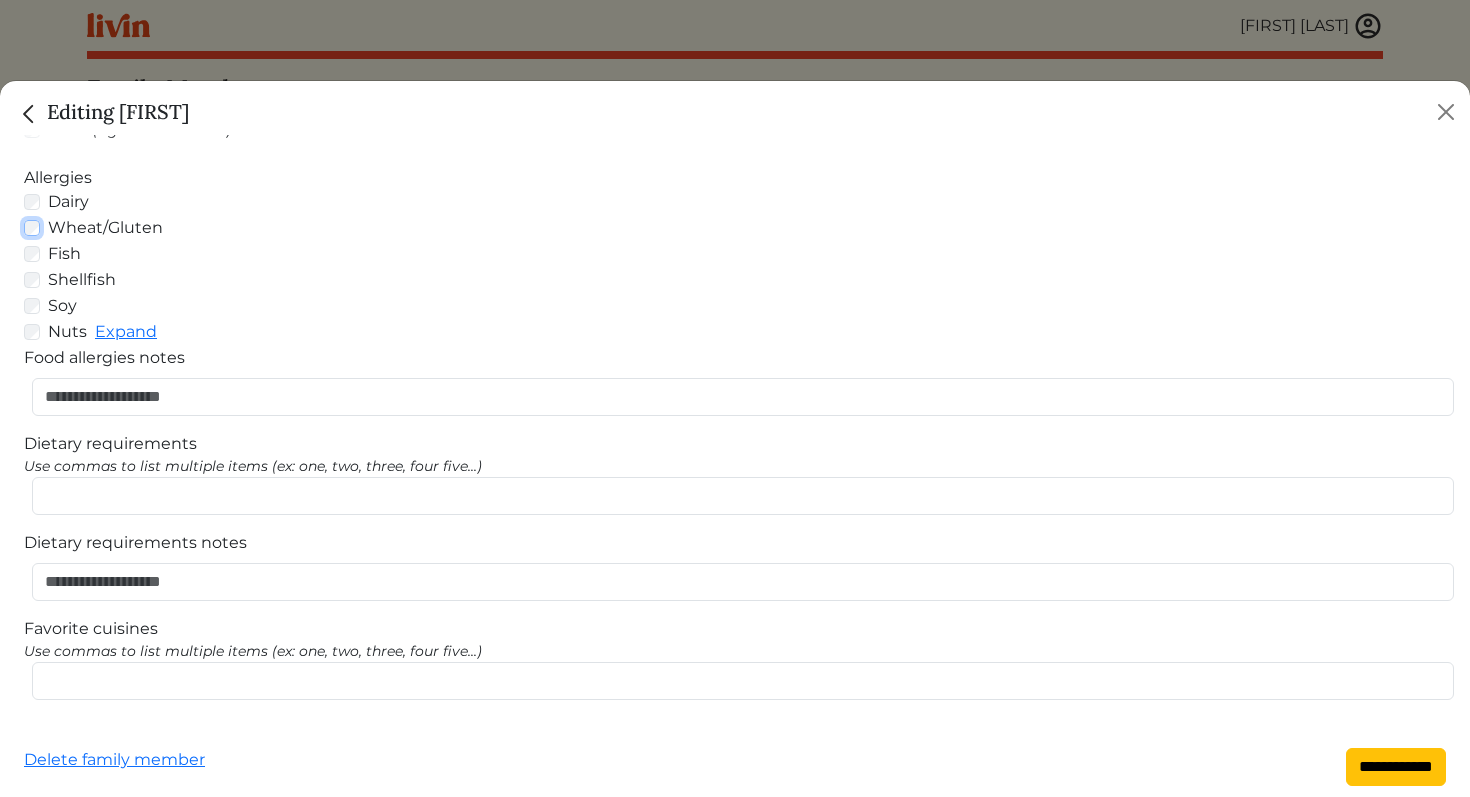 scroll, scrollTop: 295, scrollLeft: 0, axis: vertical 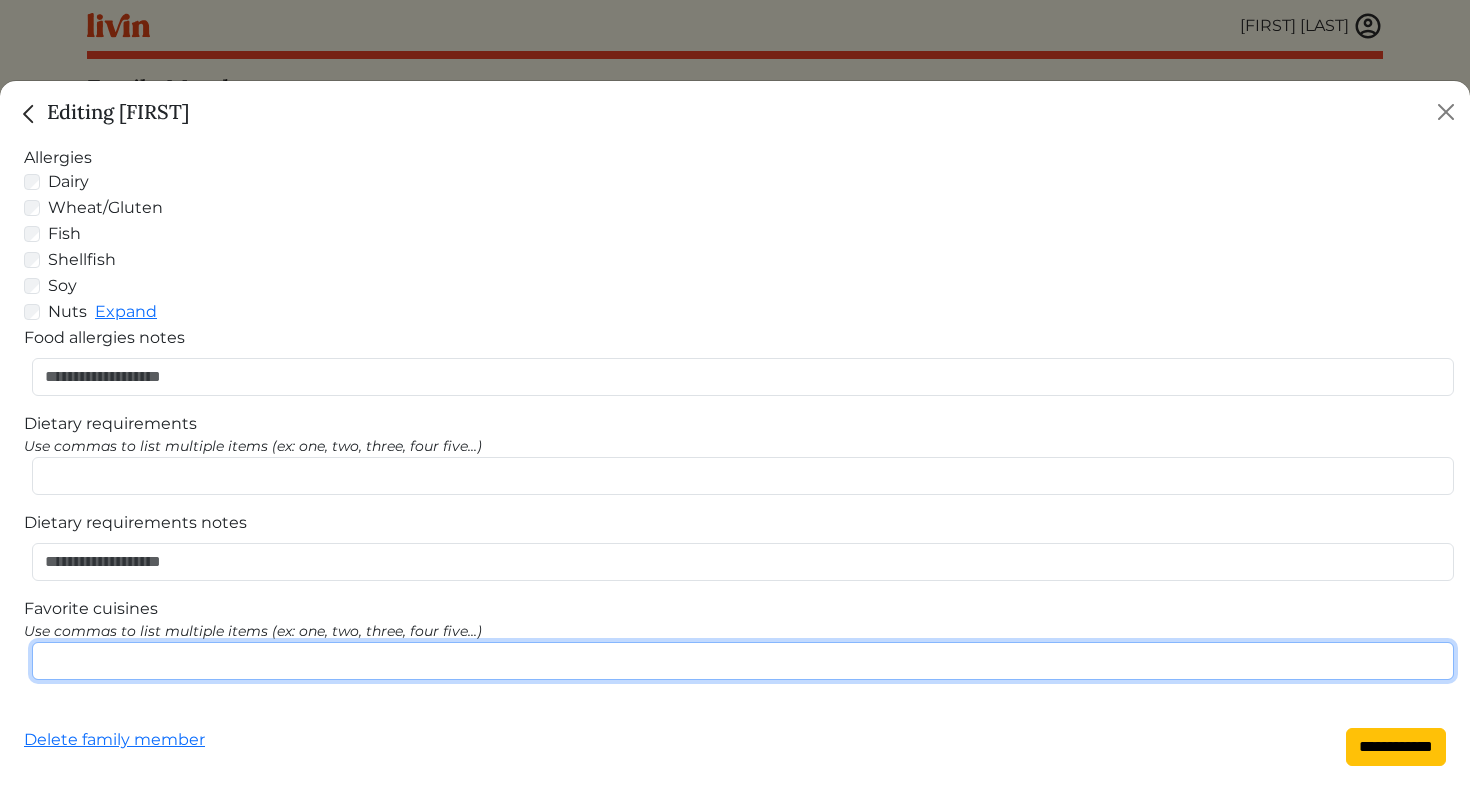 click on "Favorite cuisines" at bounding box center [743, 661] 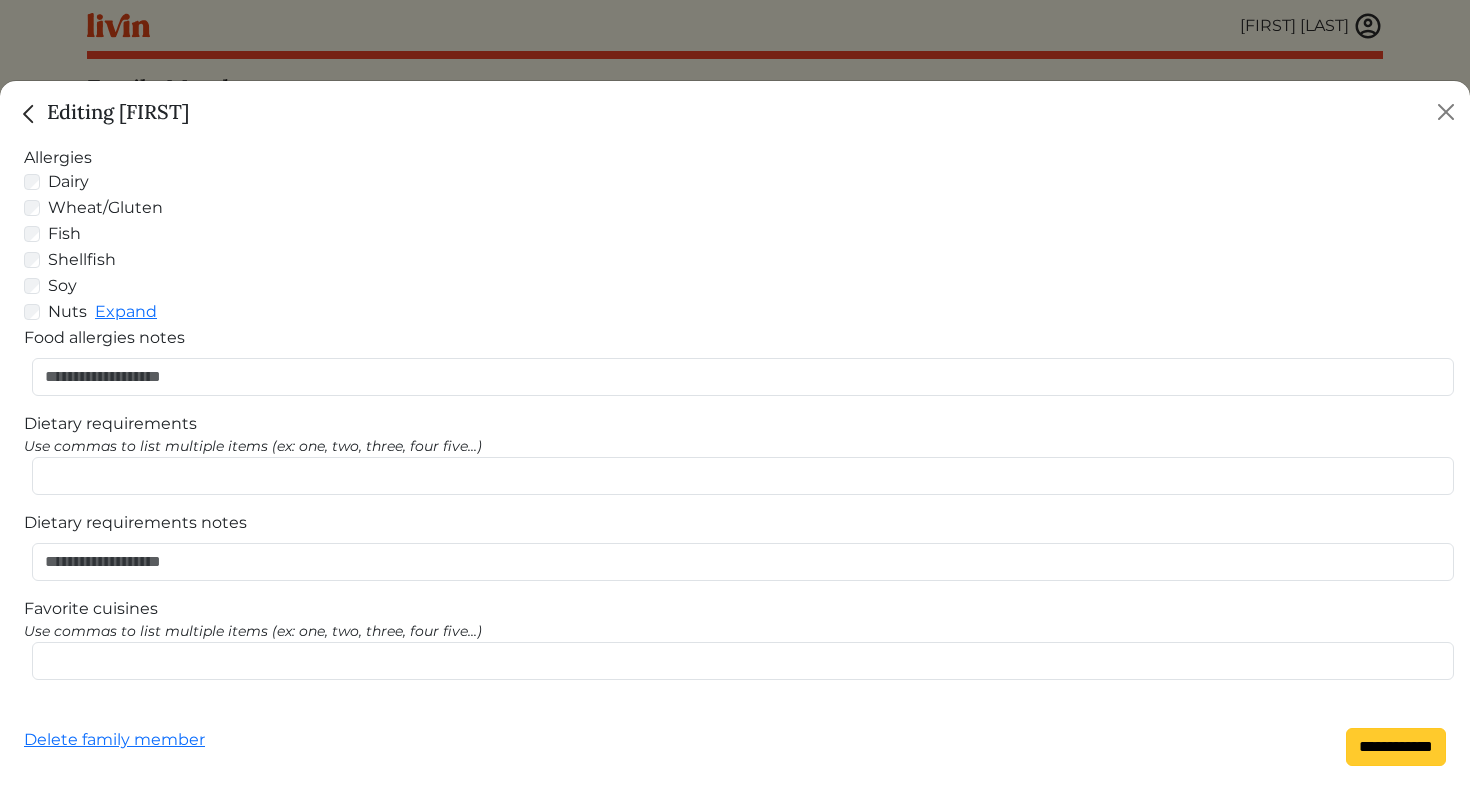 click on "**********" at bounding box center (1396, 747) 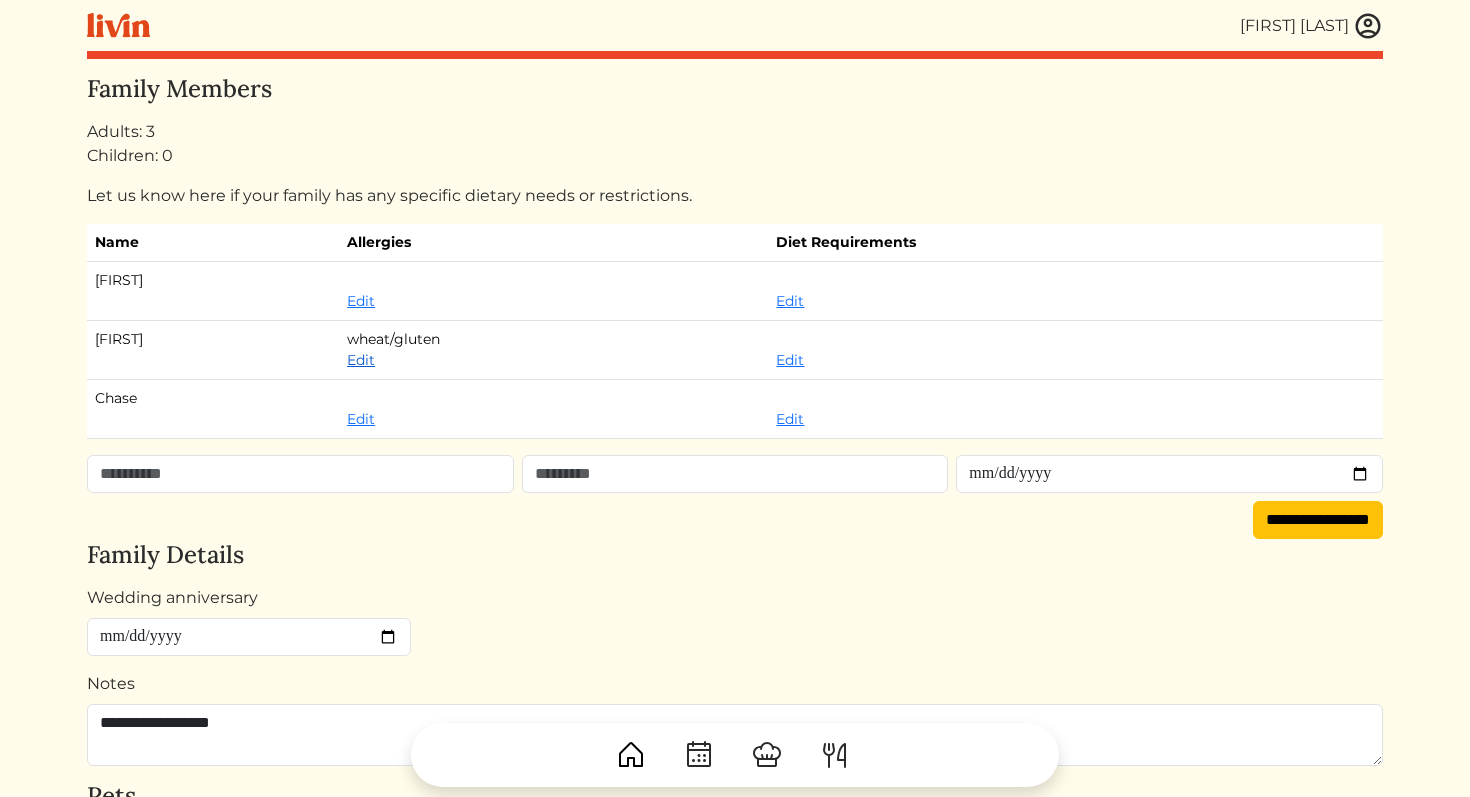 click on "Edit" at bounding box center [361, 360] 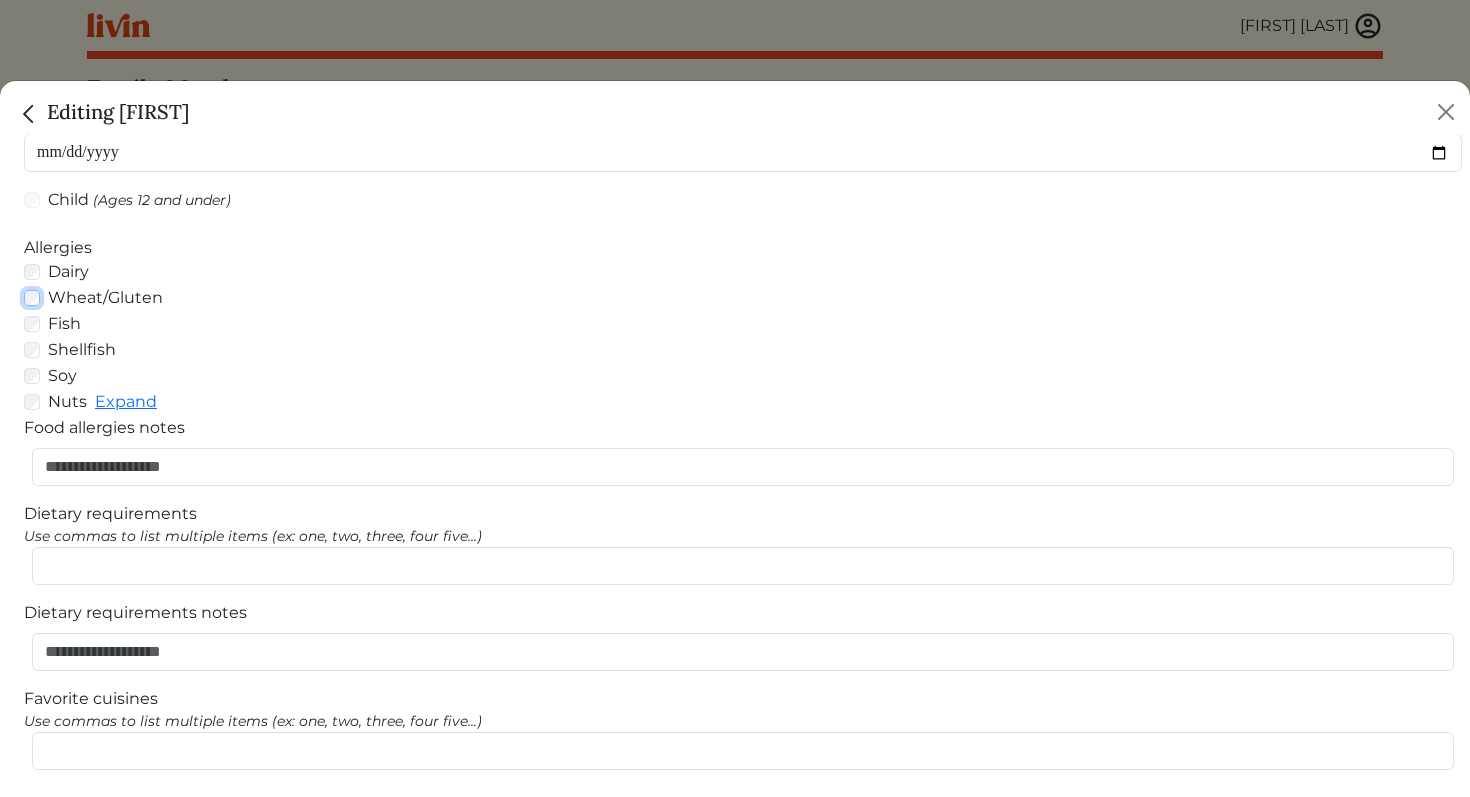 scroll, scrollTop: 295, scrollLeft: 0, axis: vertical 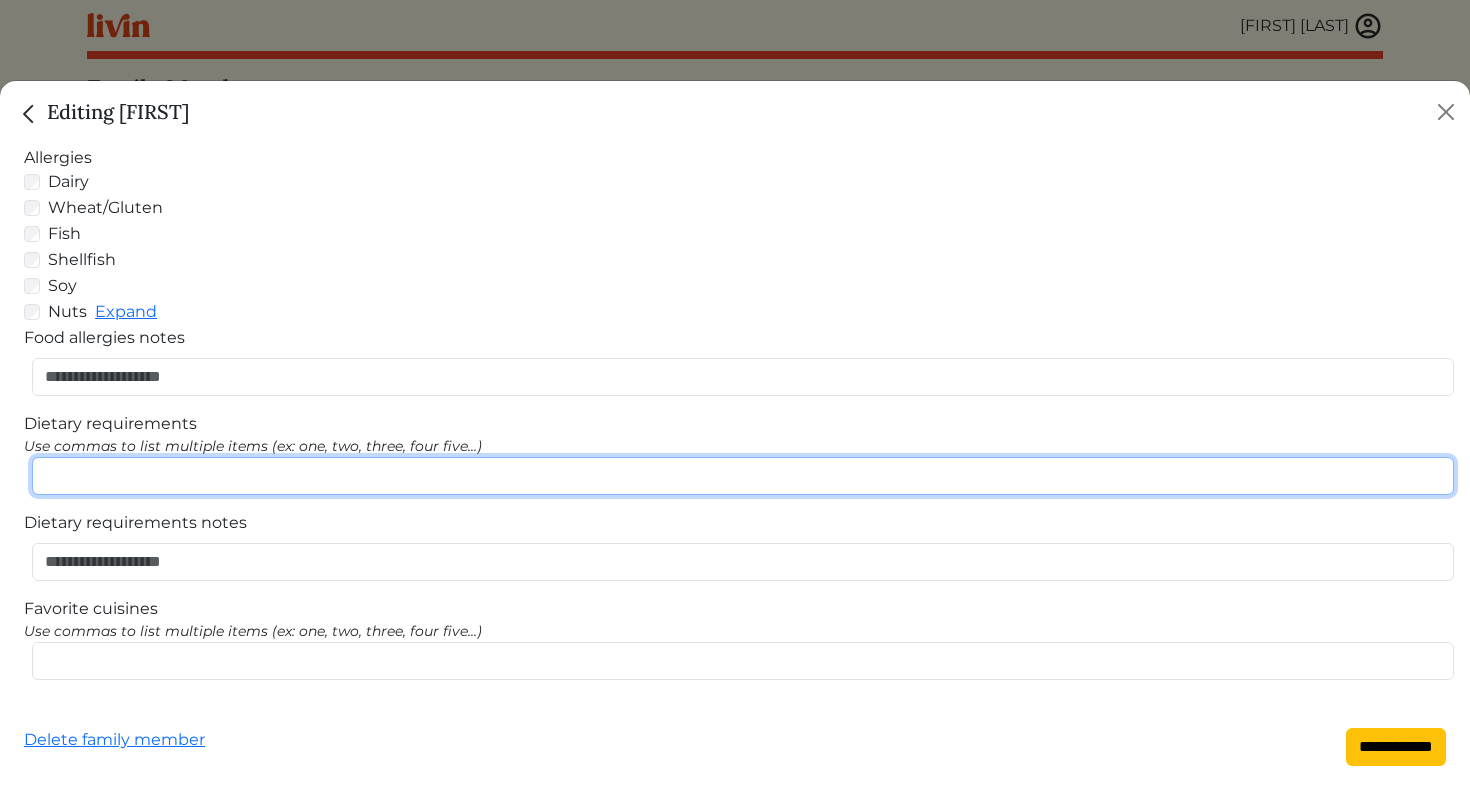 click on "Dietary requirements" at bounding box center (743, 476) 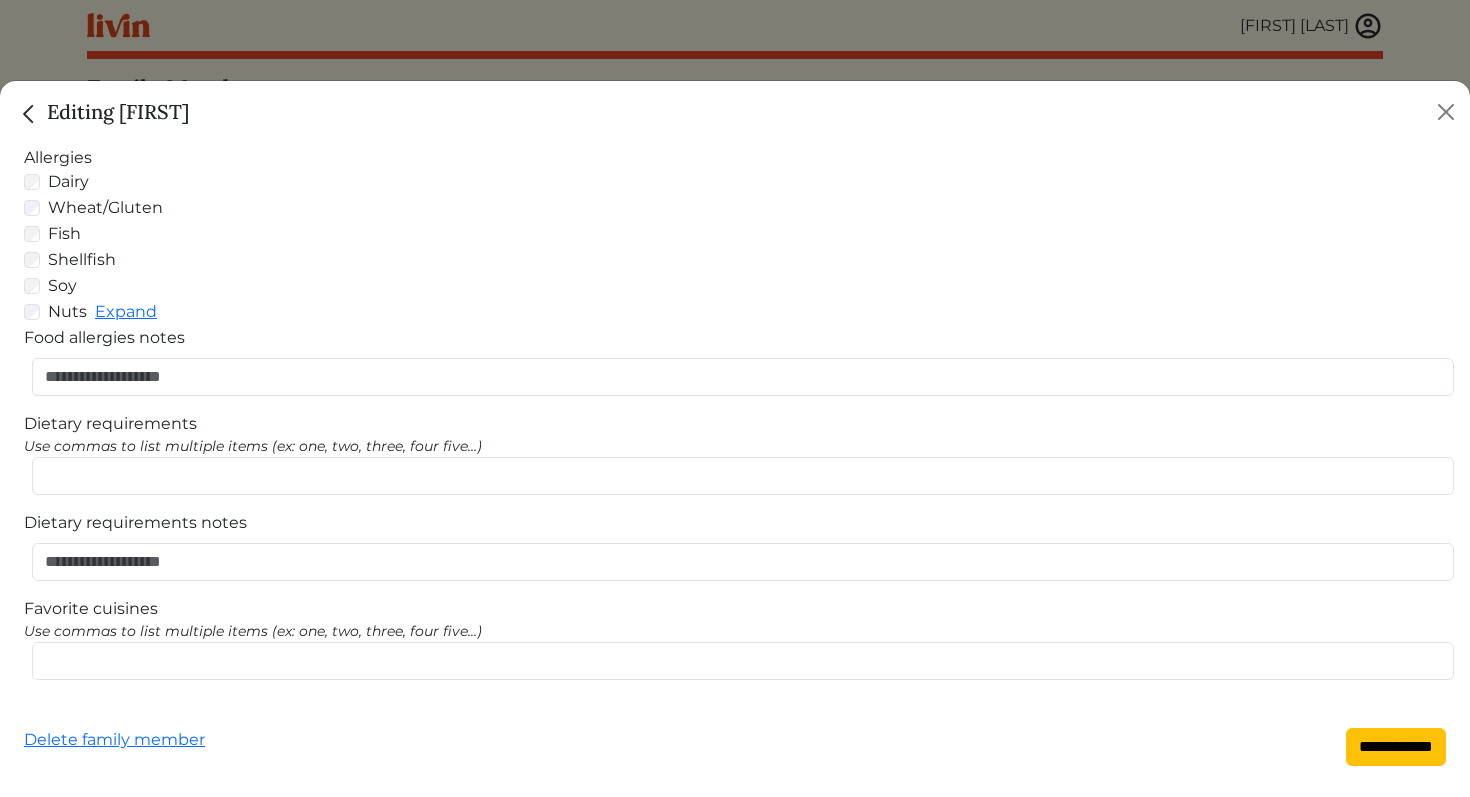 click on "Wheat/Gluten" at bounding box center [735, 208] 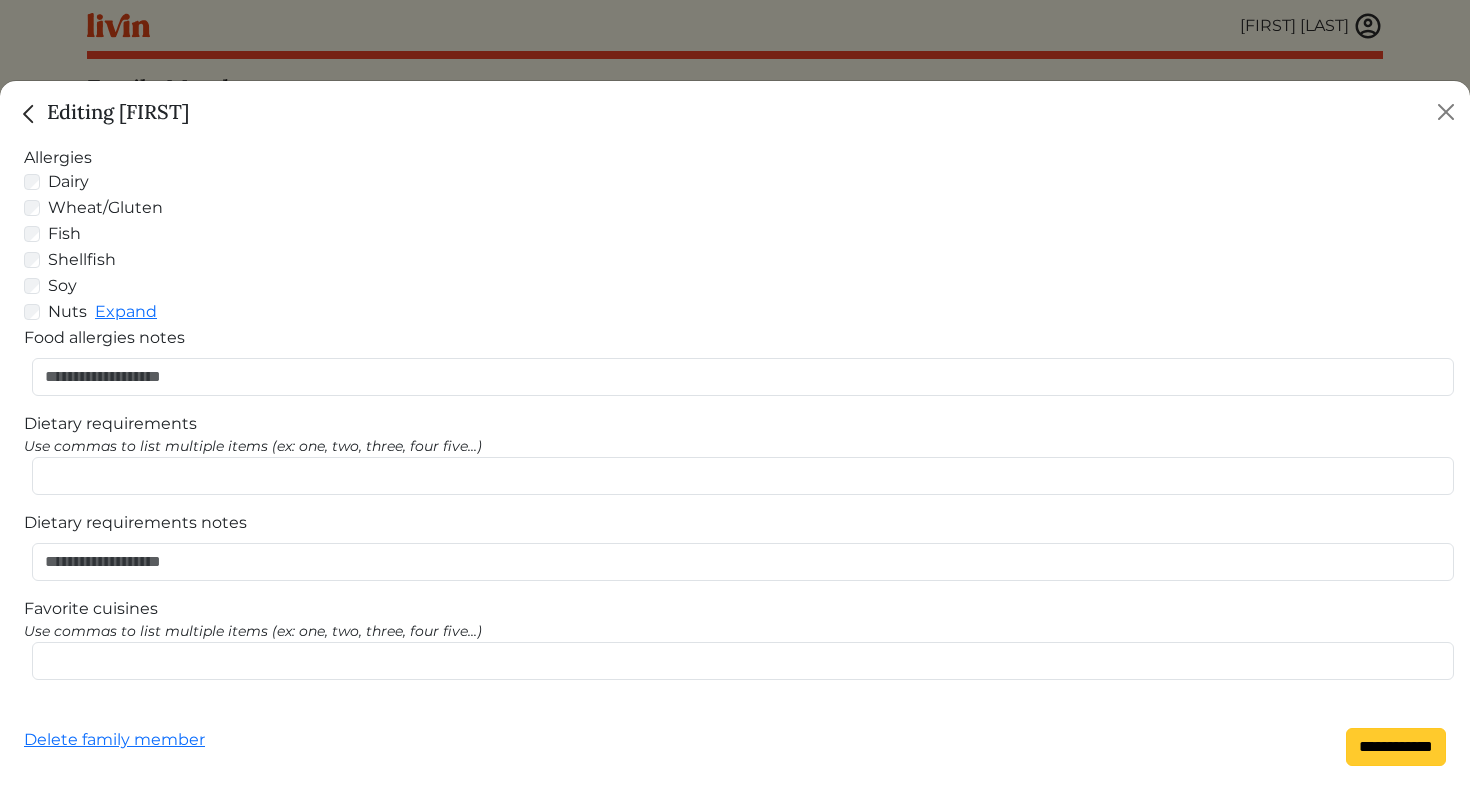 click on "**********" at bounding box center (1396, 747) 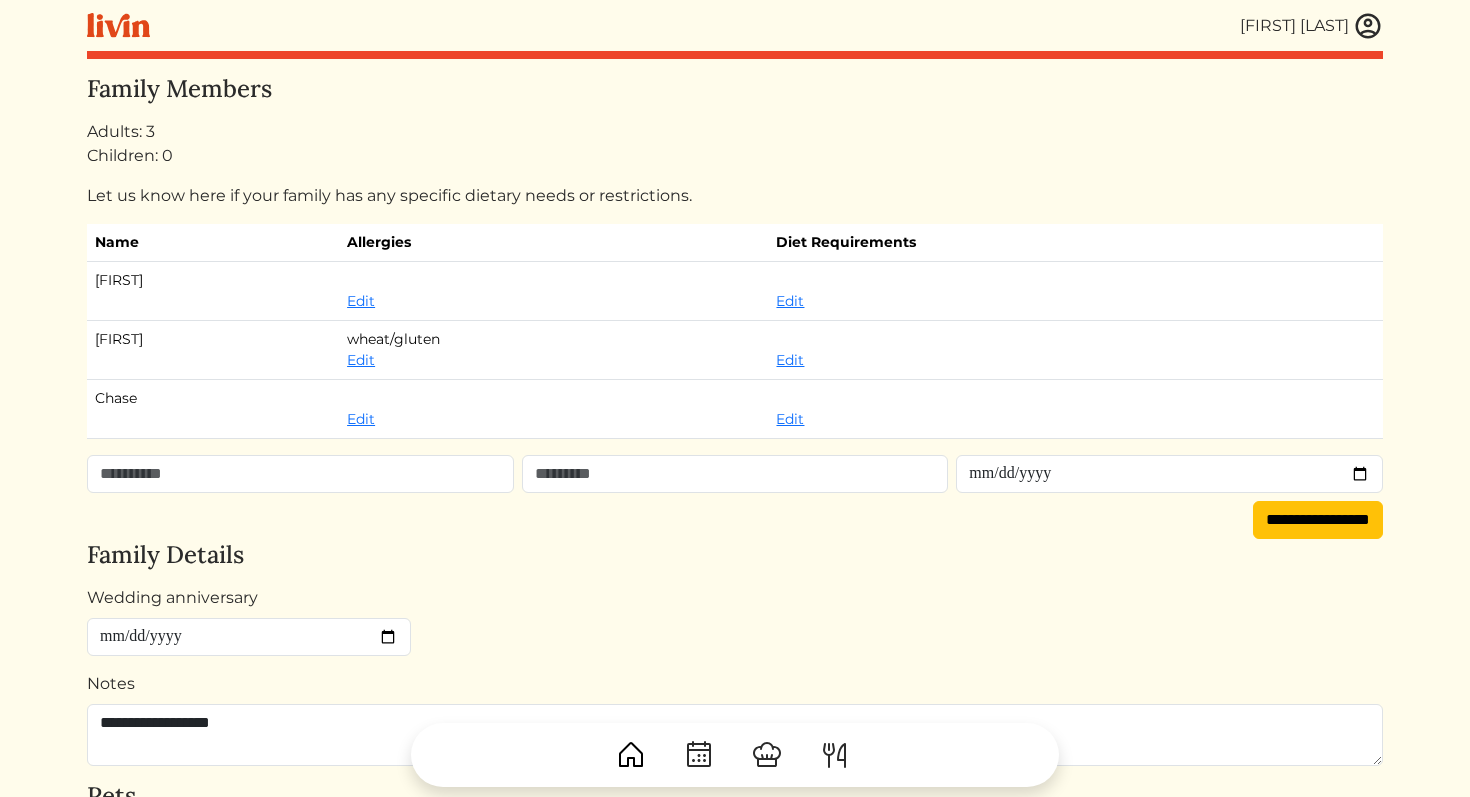 click on "**********" at bounding box center (735, 591) 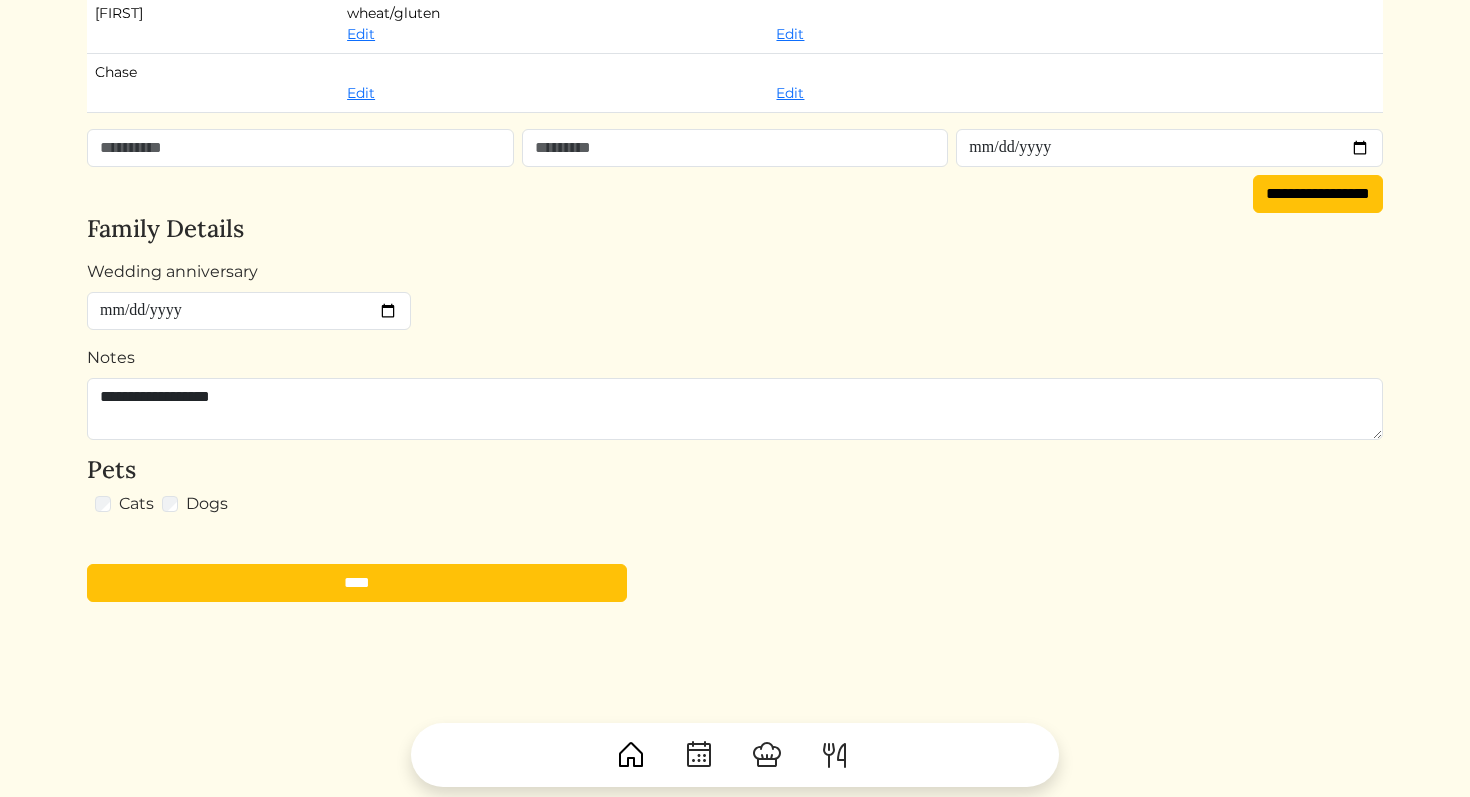 scroll, scrollTop: 414, scrollLeft: 0, axis: vertical 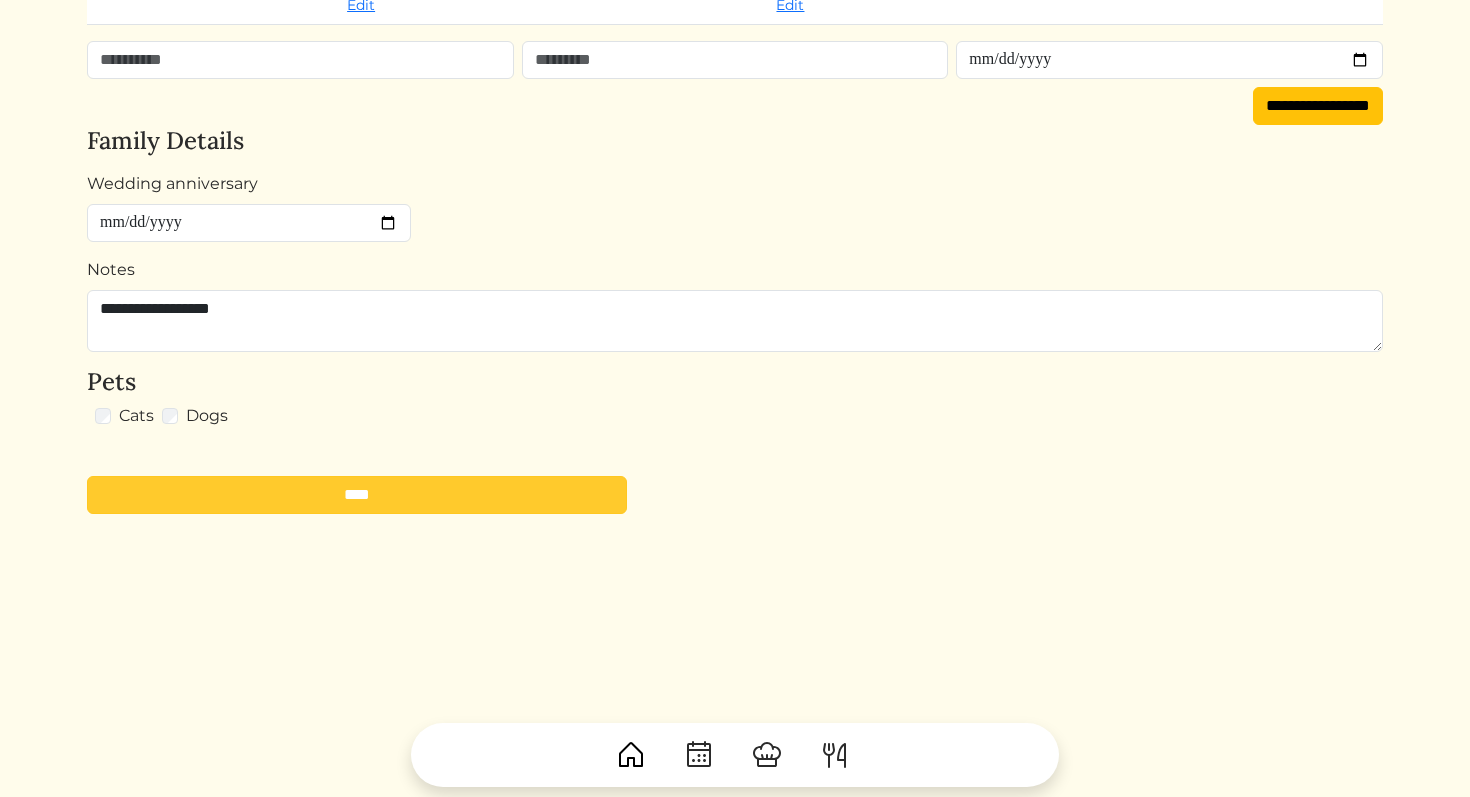 click on "****" at bounding box center (357, 495) 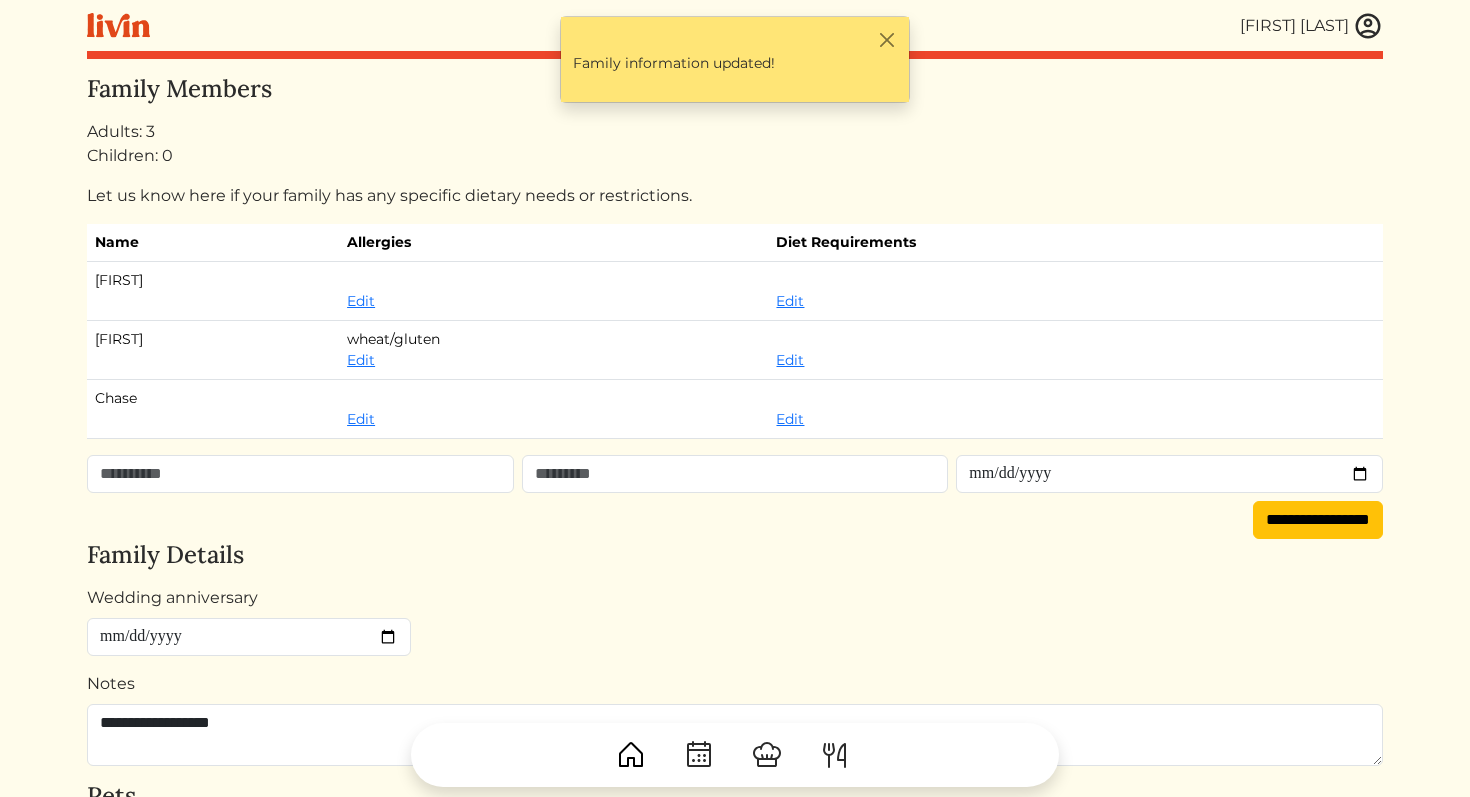 scroll, scrollTop: 0, scrollLeft: 0, axis: both 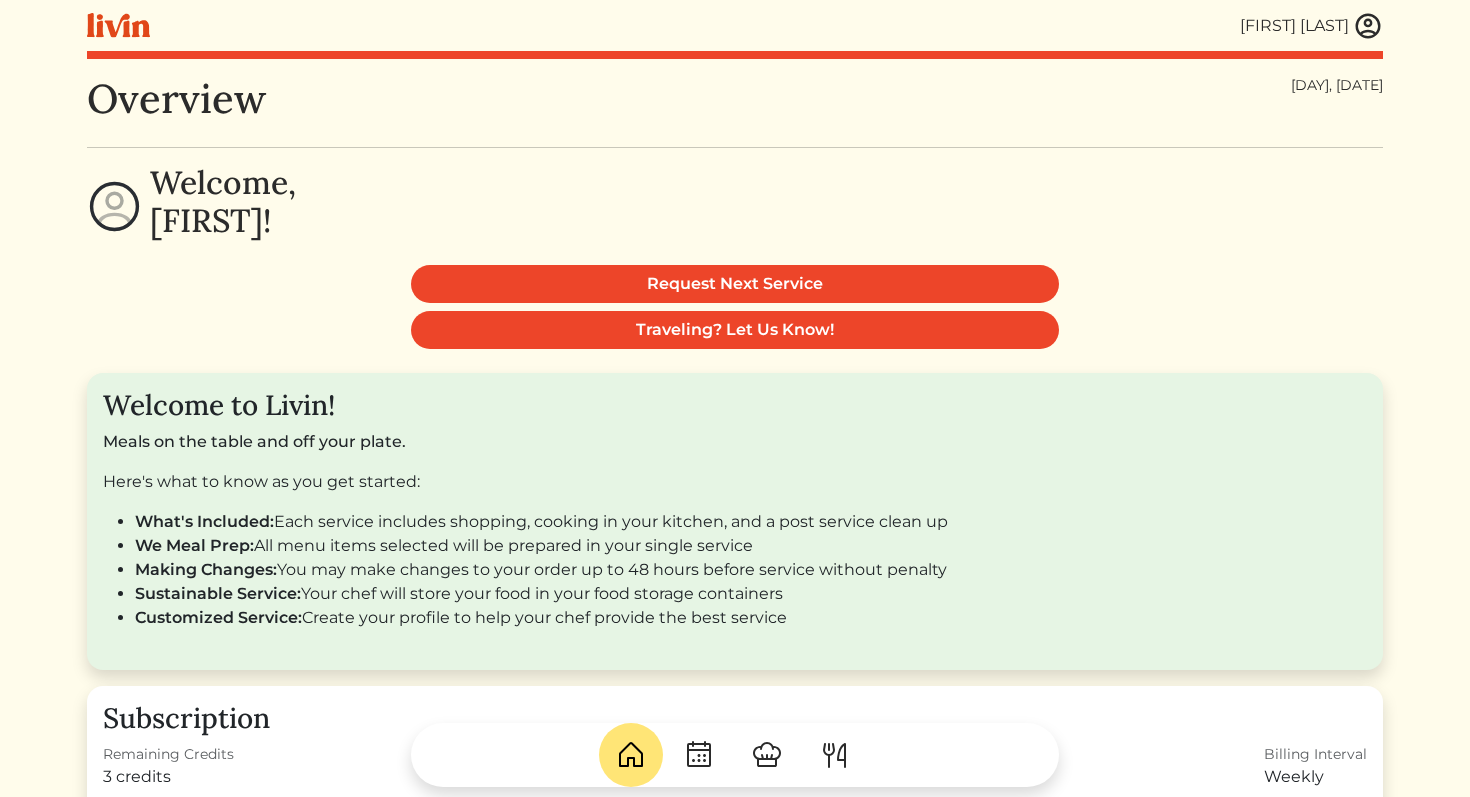click on "Welcome, [FIRST]!" at bounding box center (223, 202) 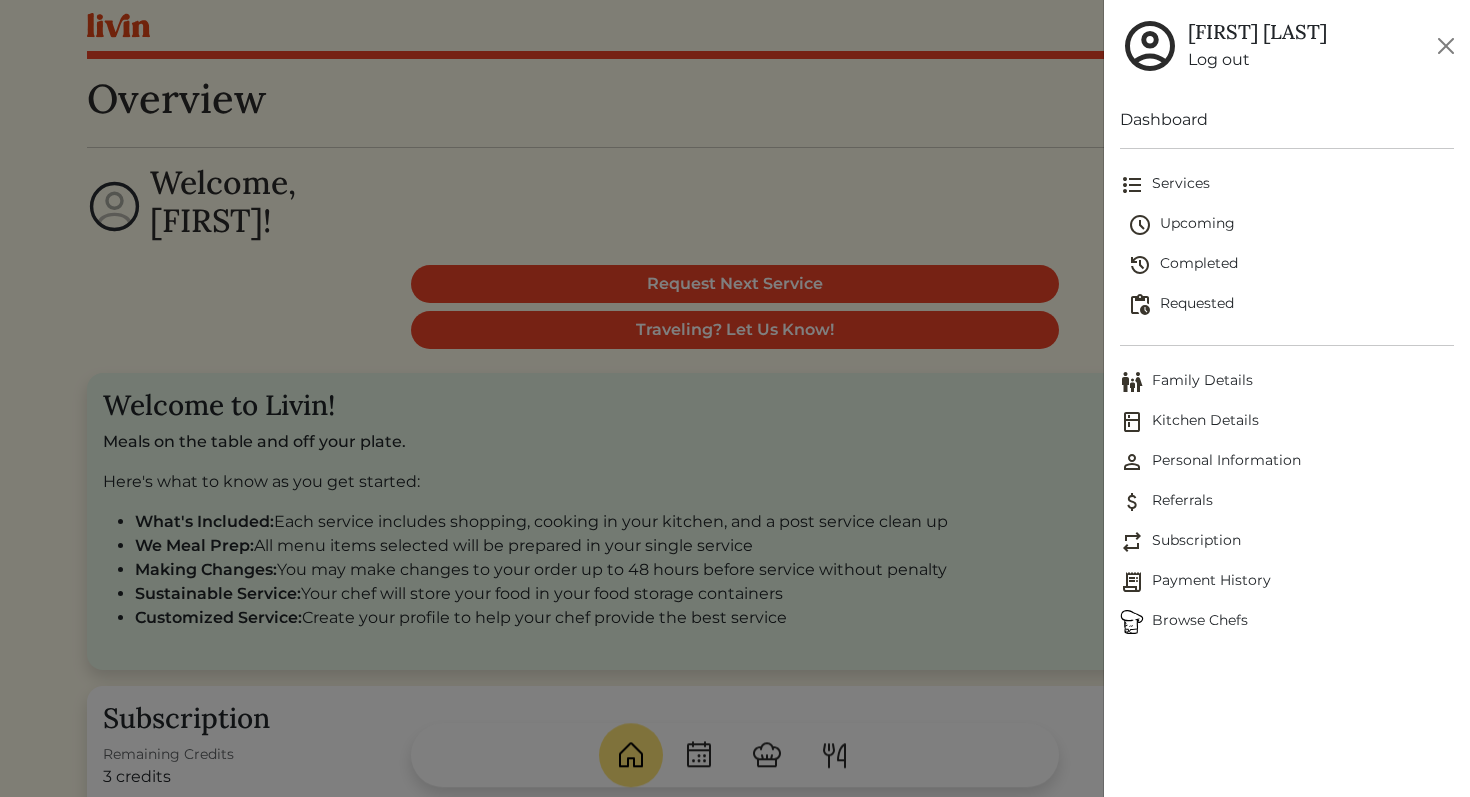 click on "Upcoming" at bounding box center [1291, 225] 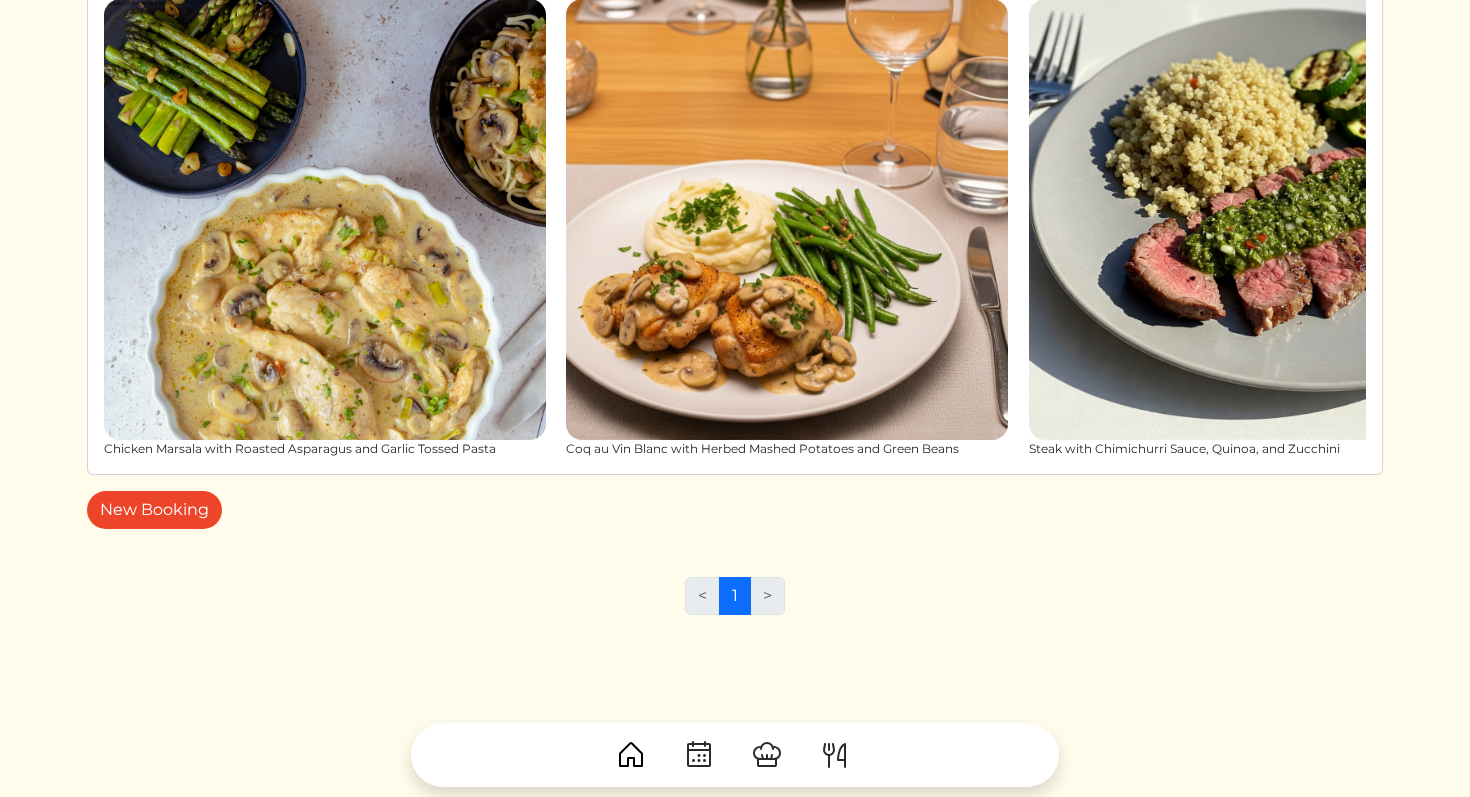 scroll, scrollTop: 347, scrollLeft: 0, axis: vertical 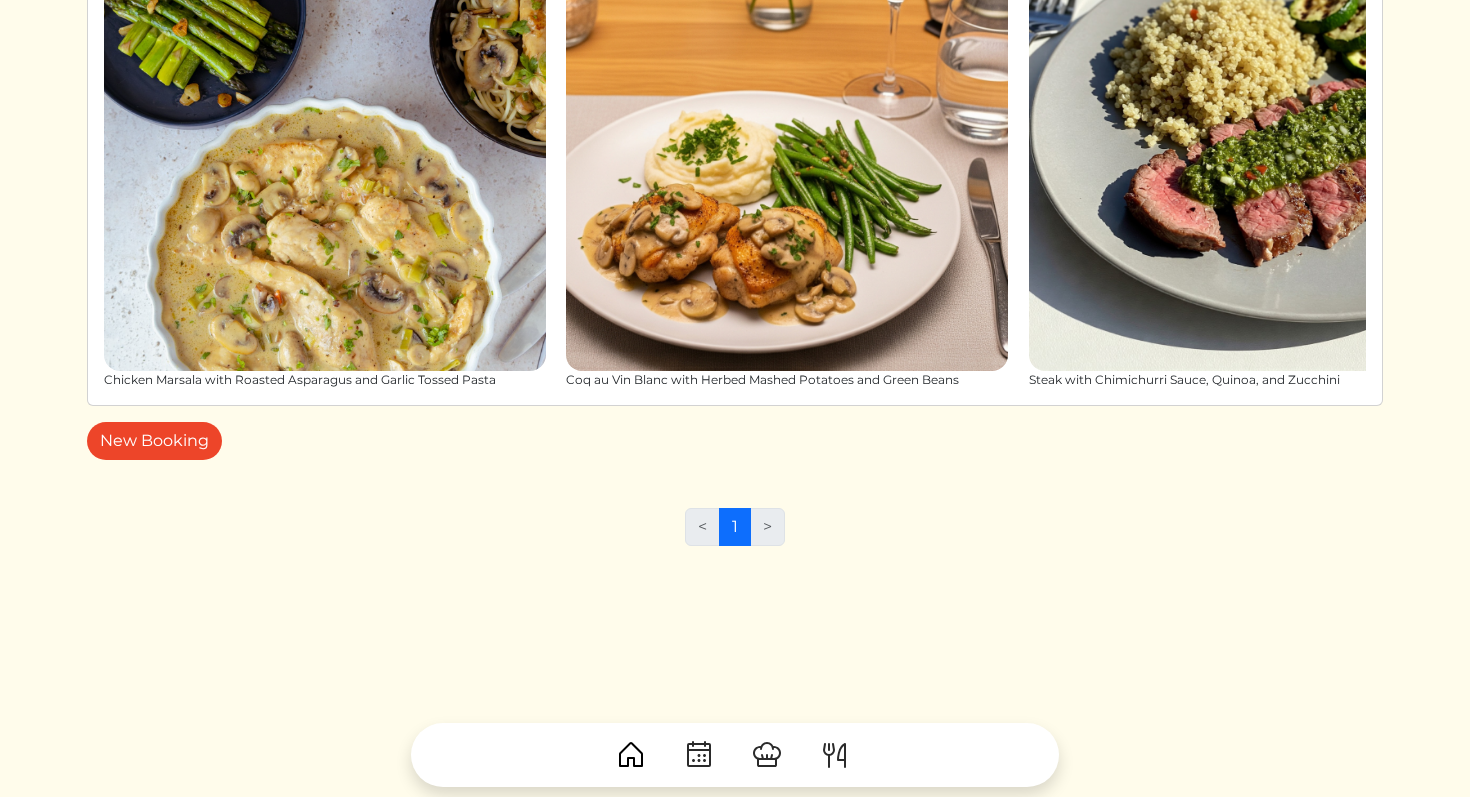 click on ">" at bounding box center [768, 527] 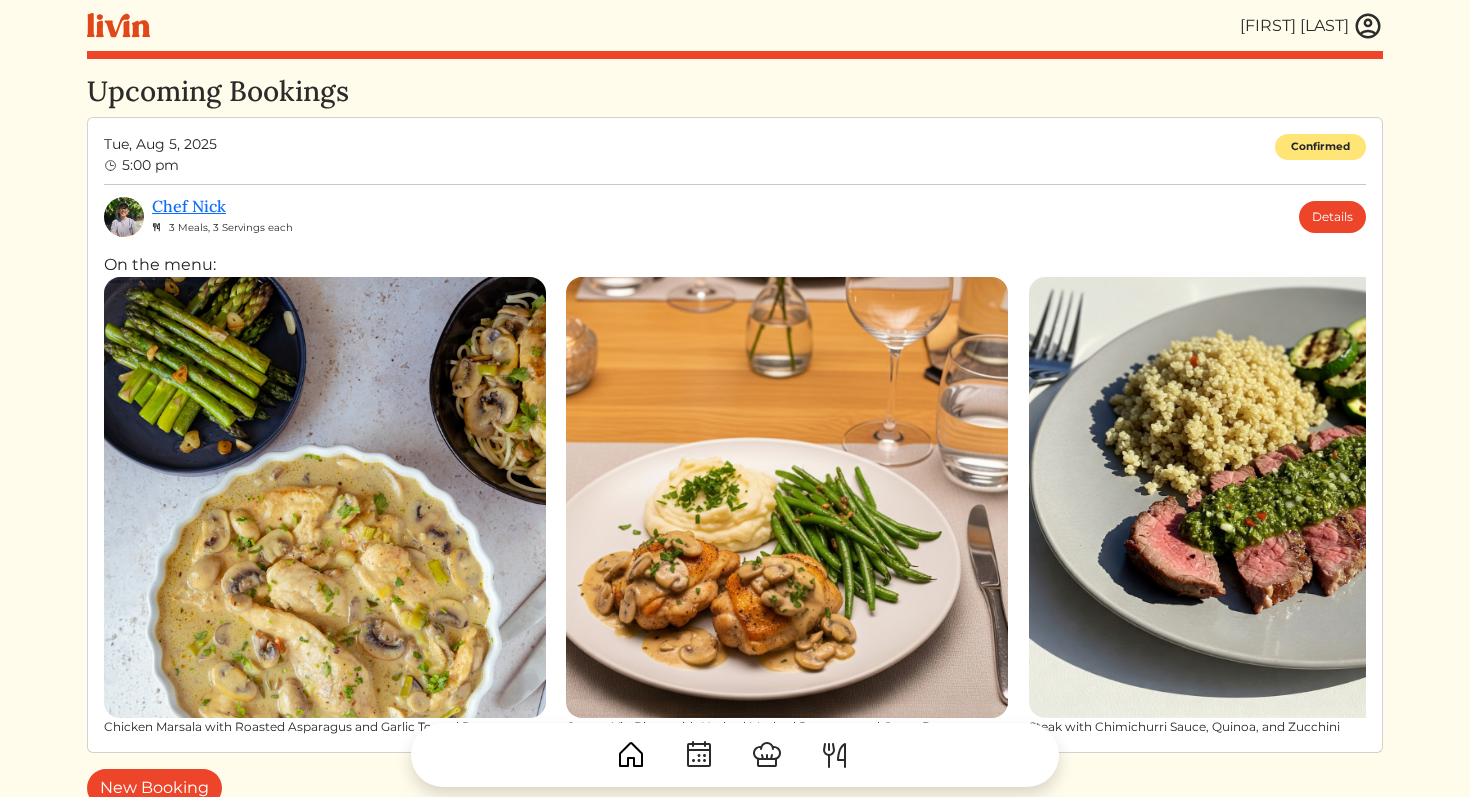 click on "Upcoming Bookings" at bounding box center [735, 92] 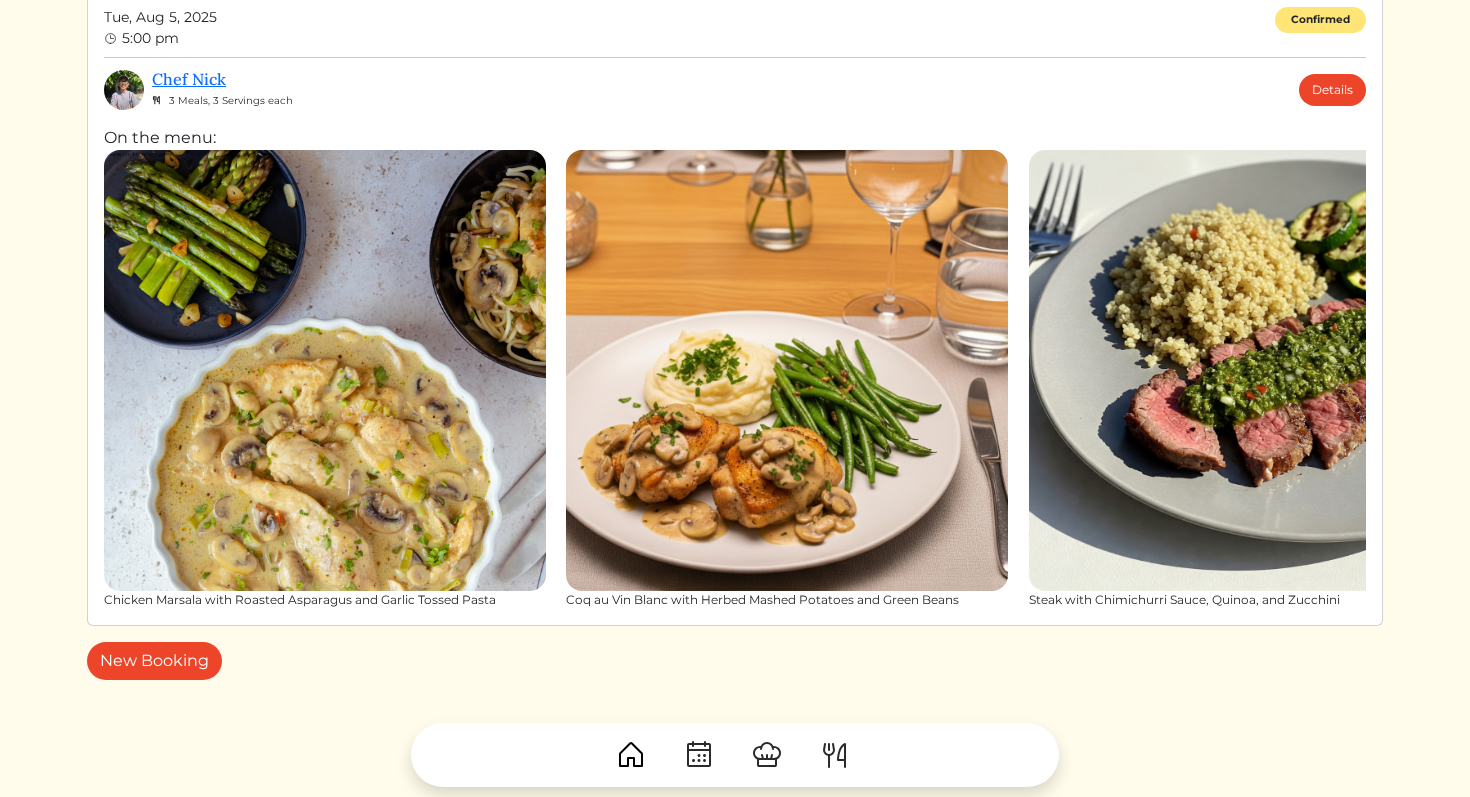 scroll, scrollTop: 347, scrollLeft: 0, axis: vertical 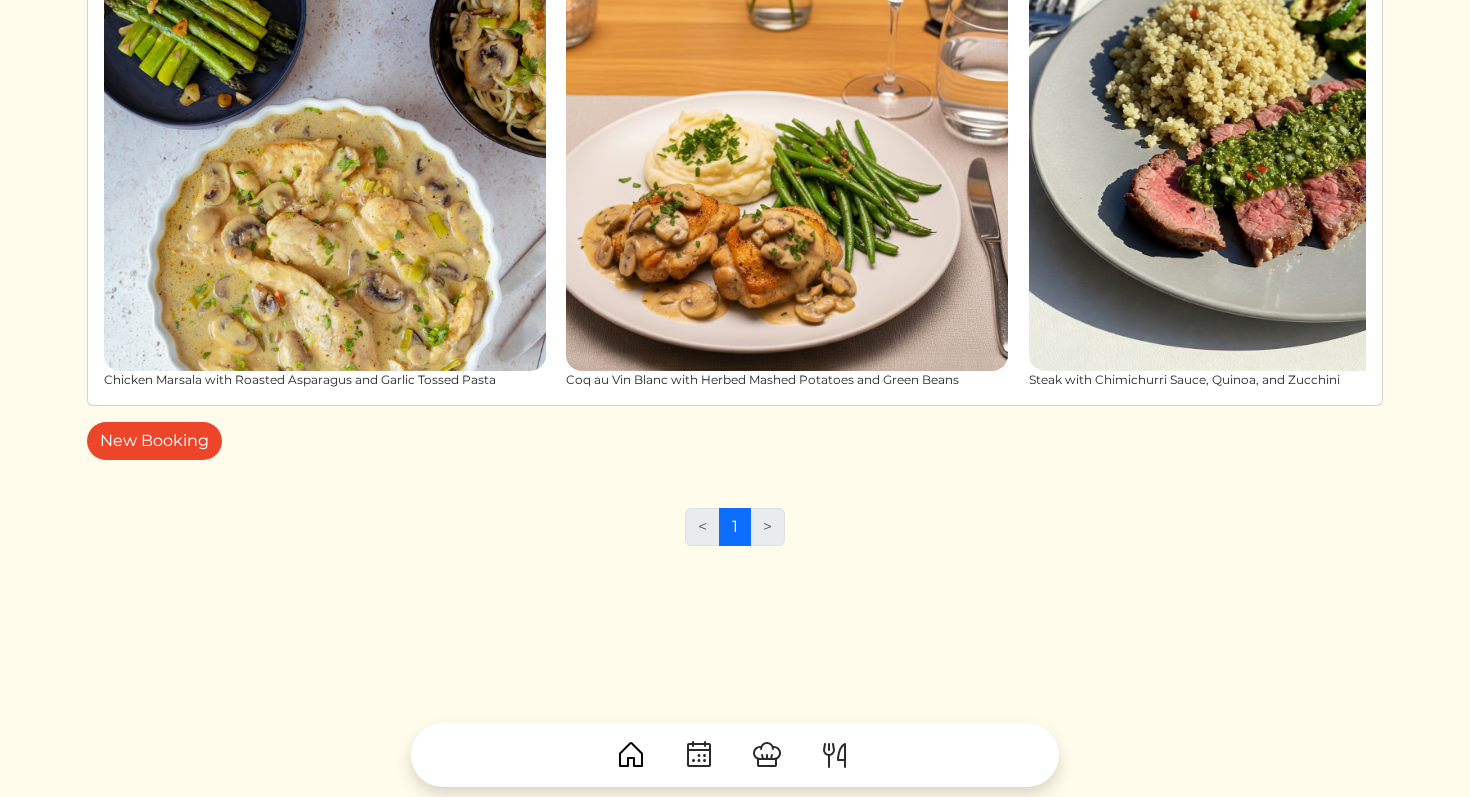 click at bounding box center [767, 755] 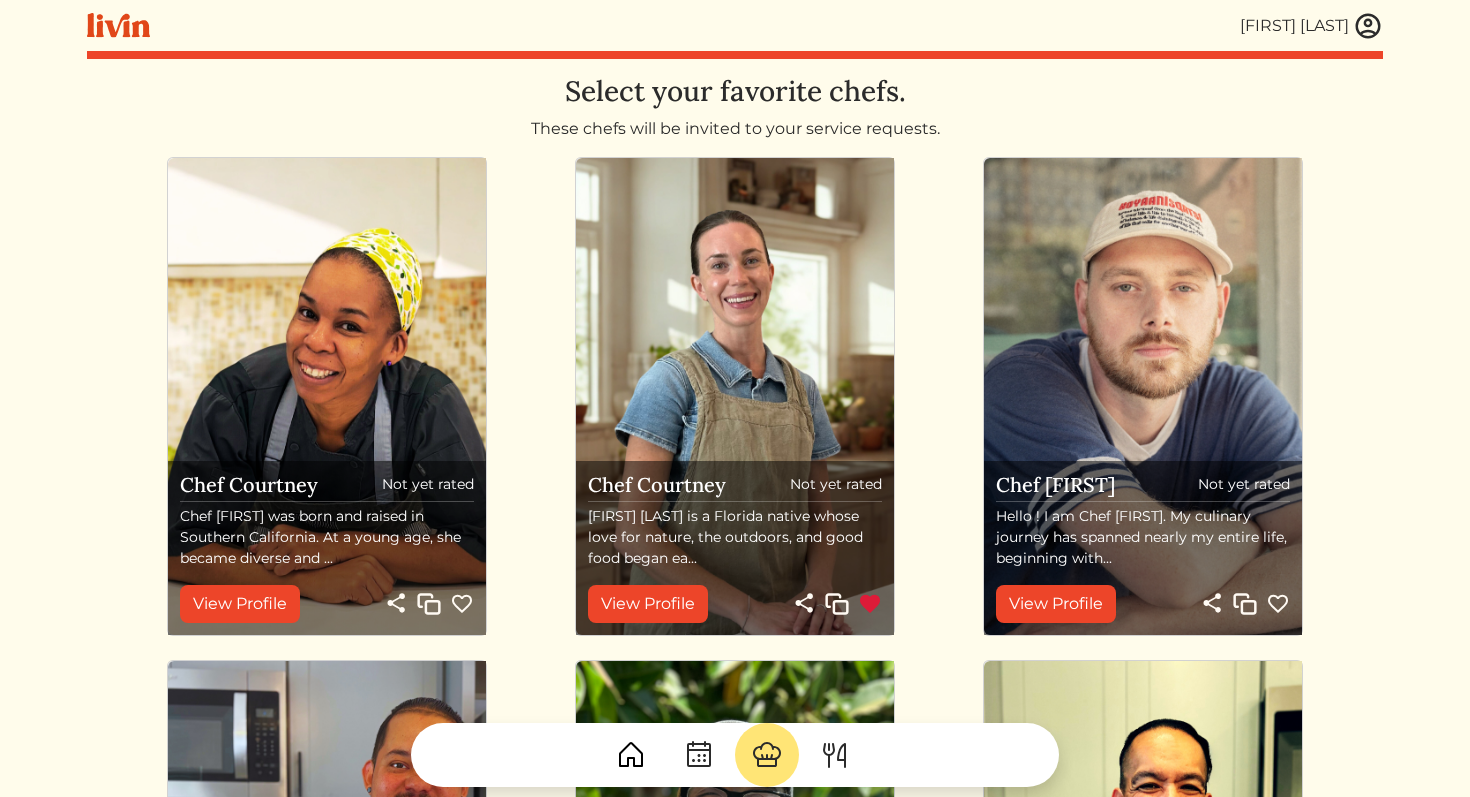 scroll, scrollTop: 0, scrollLeft: 0, axis: both 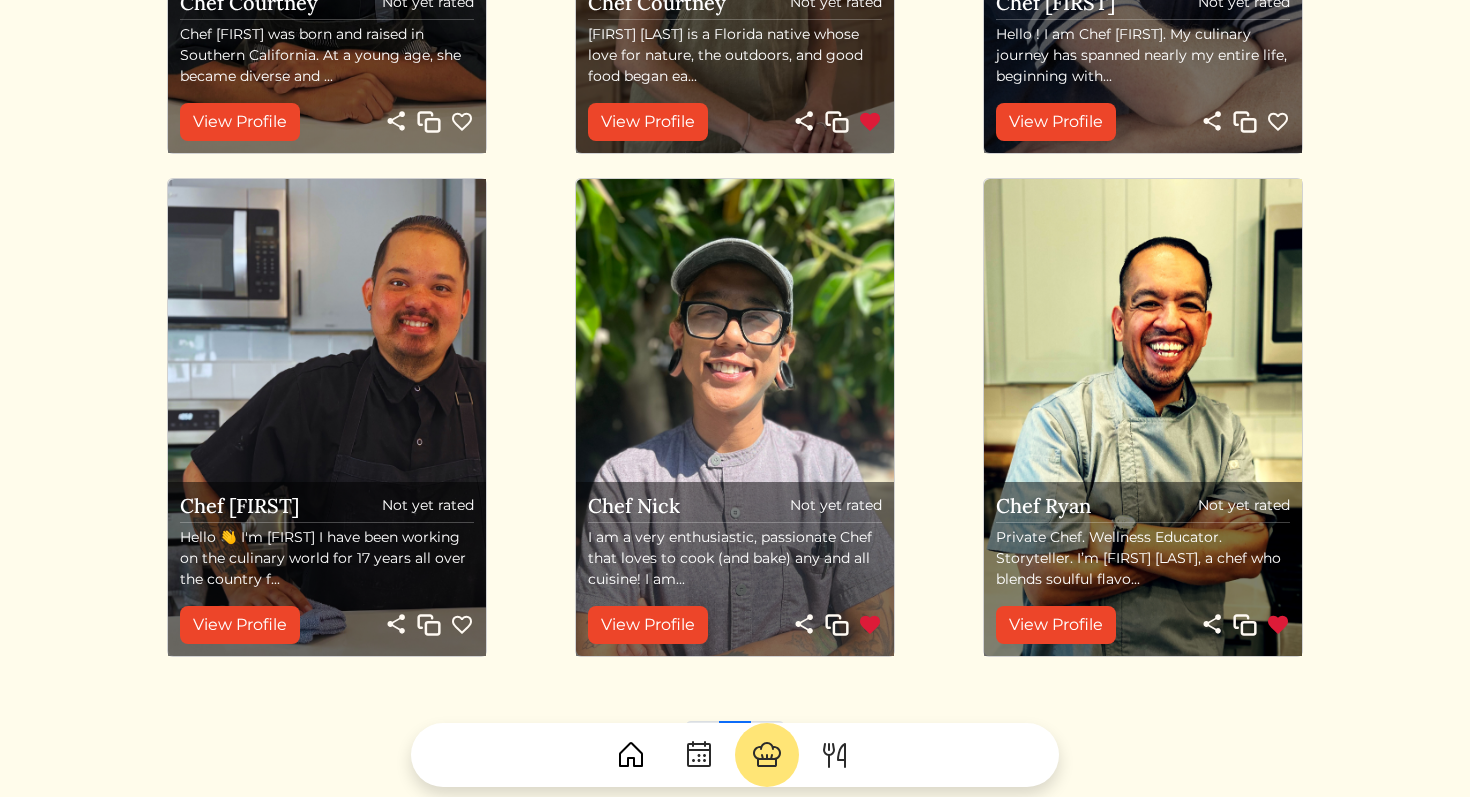click on "I am a very enthusiastic, passionate Chef that loves to cook (and bake) any and all cuisine! I am..." at bounding box center [735, 558] 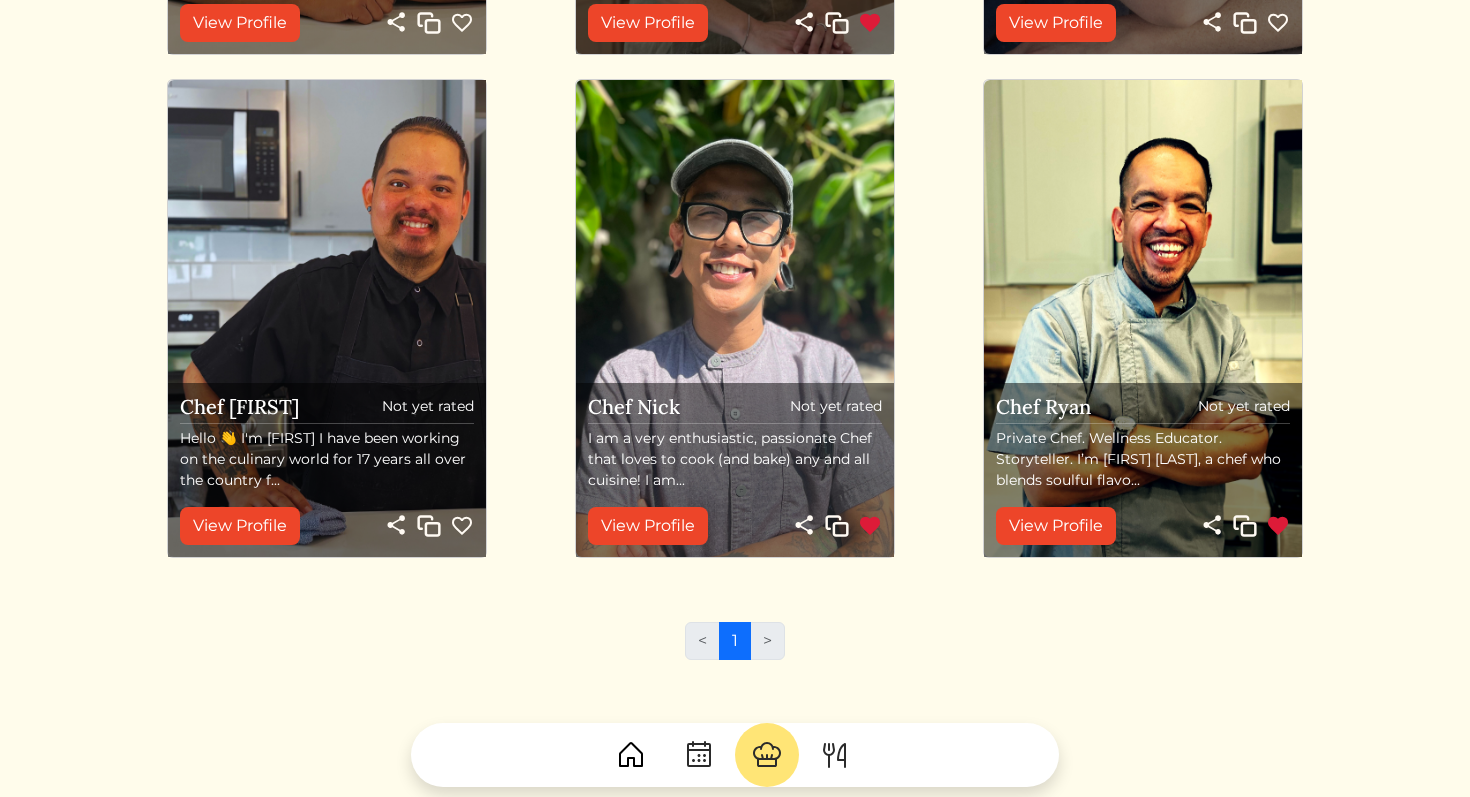 scroll, scrollTop: 694, scrollLeft: 0, axis: vertical 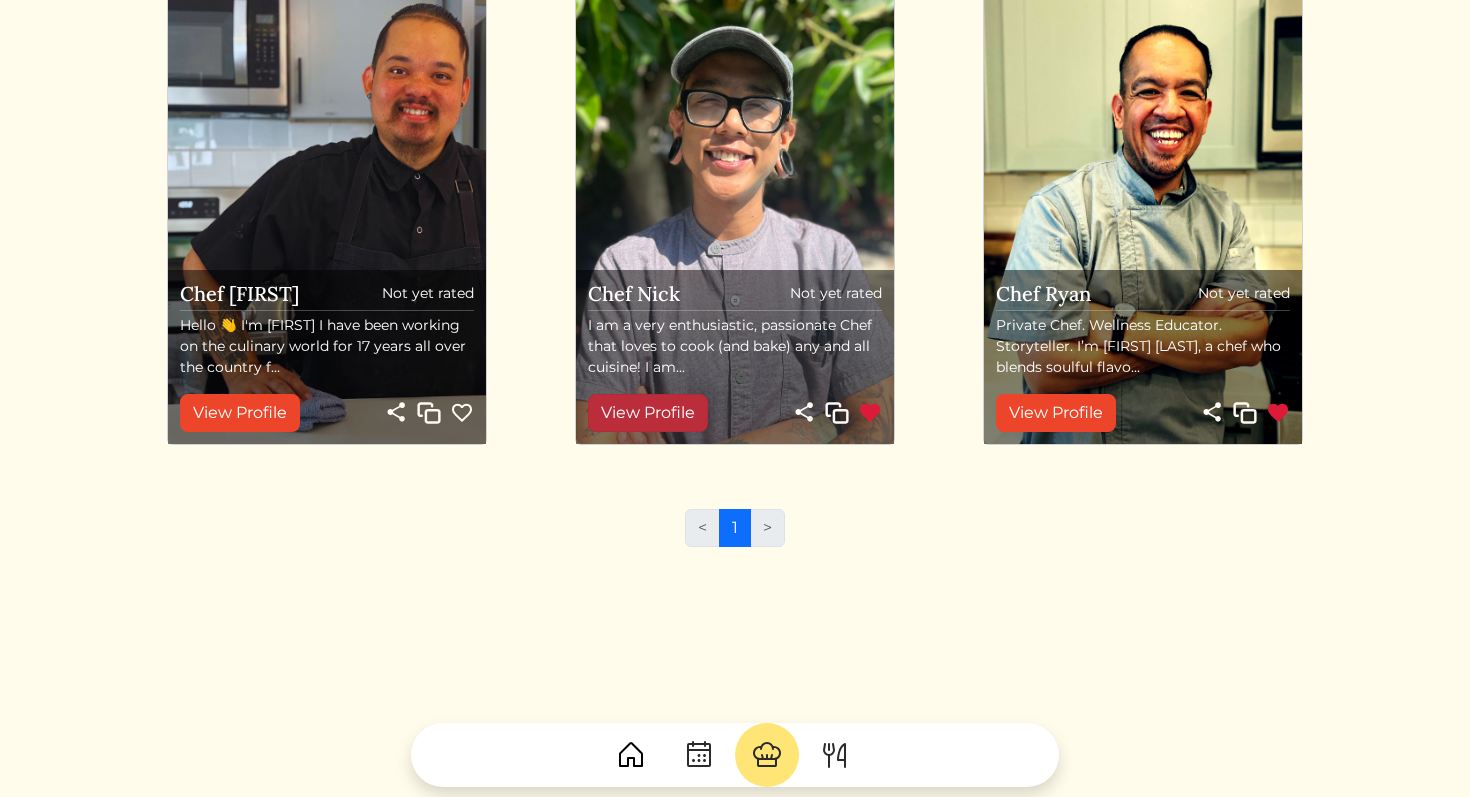click on "View Profile" at bounding box center [648, 413] 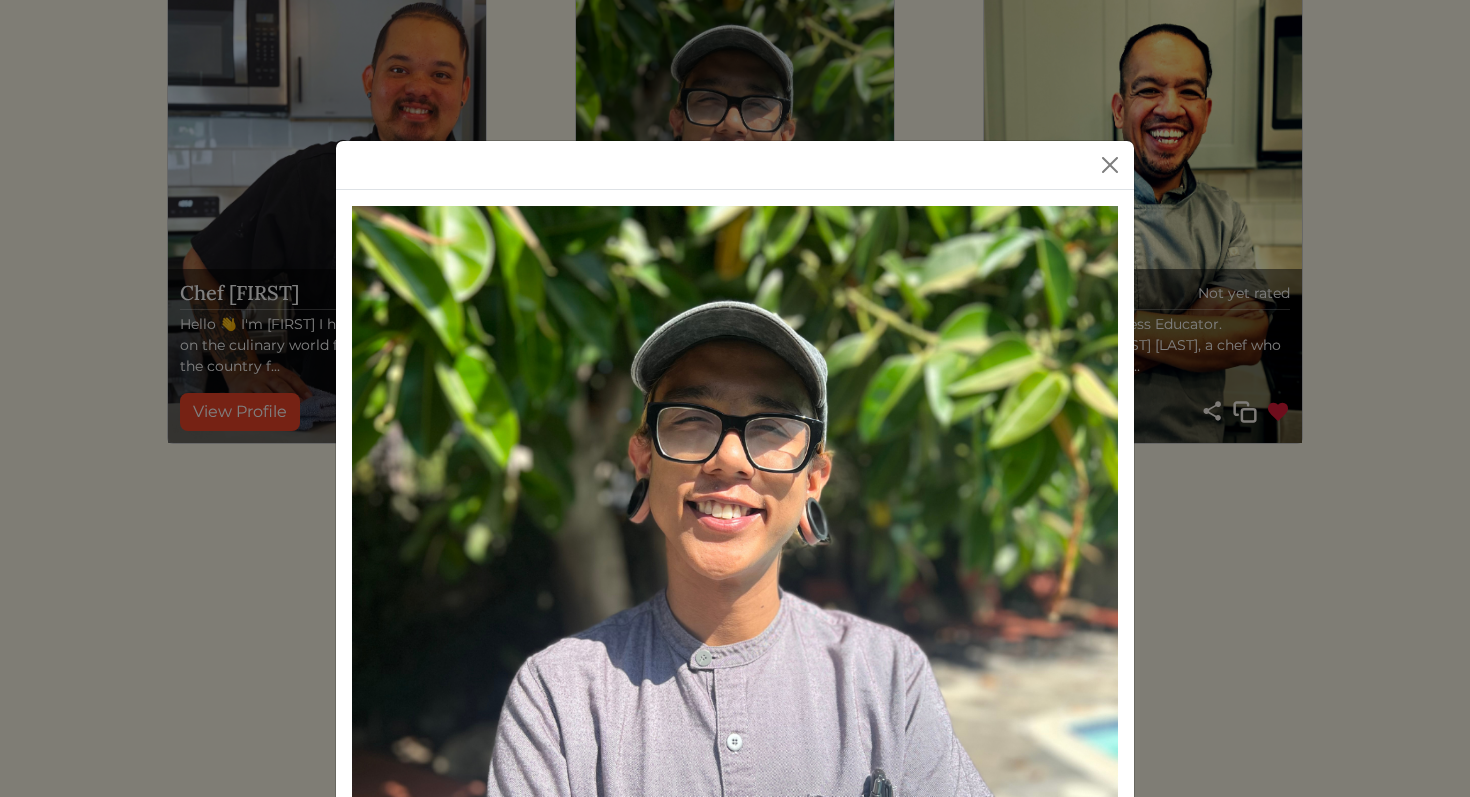 scroll, scrollTop: 0, scrollLeft: 0, axis: both 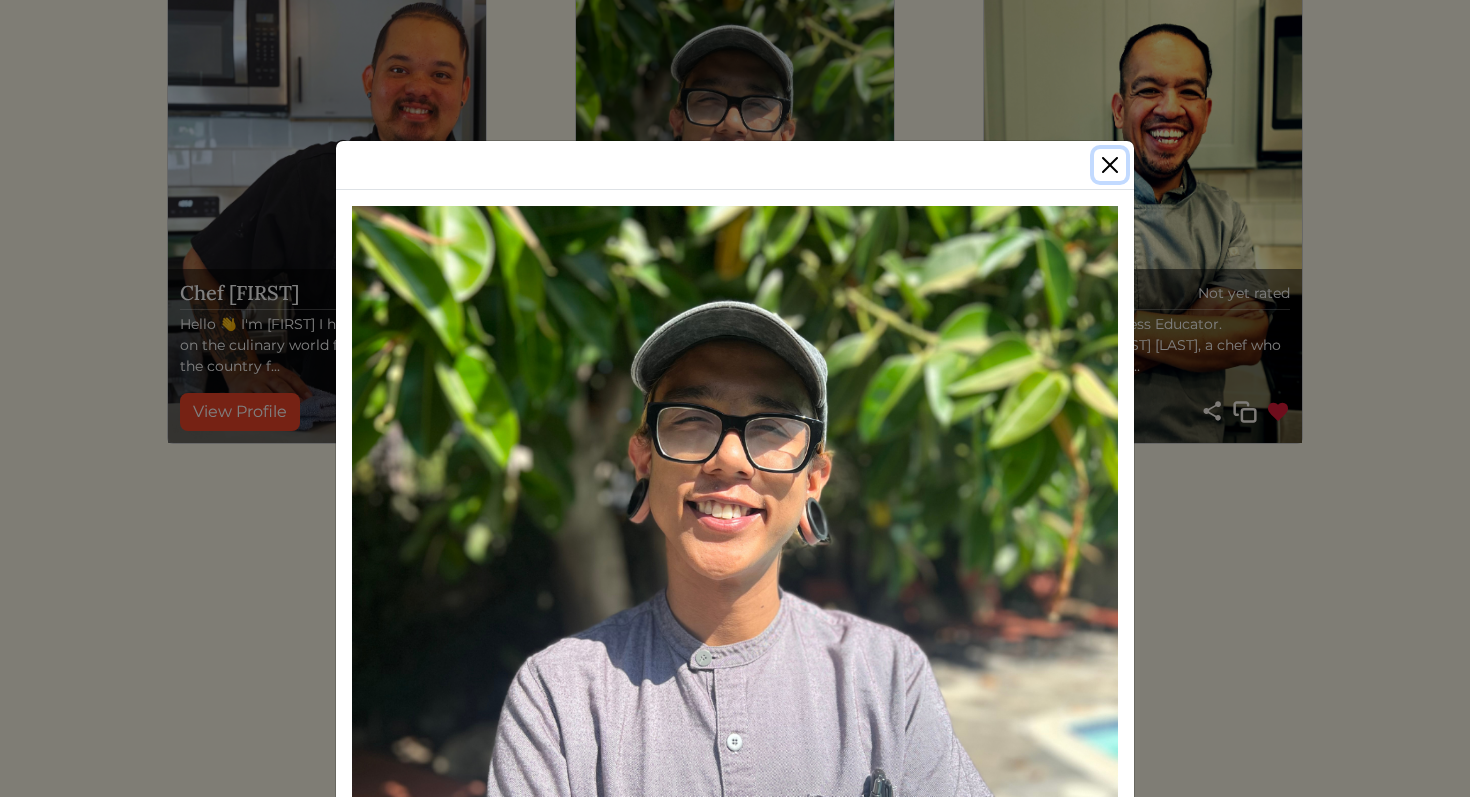 click at bounding box center (1110, 165) 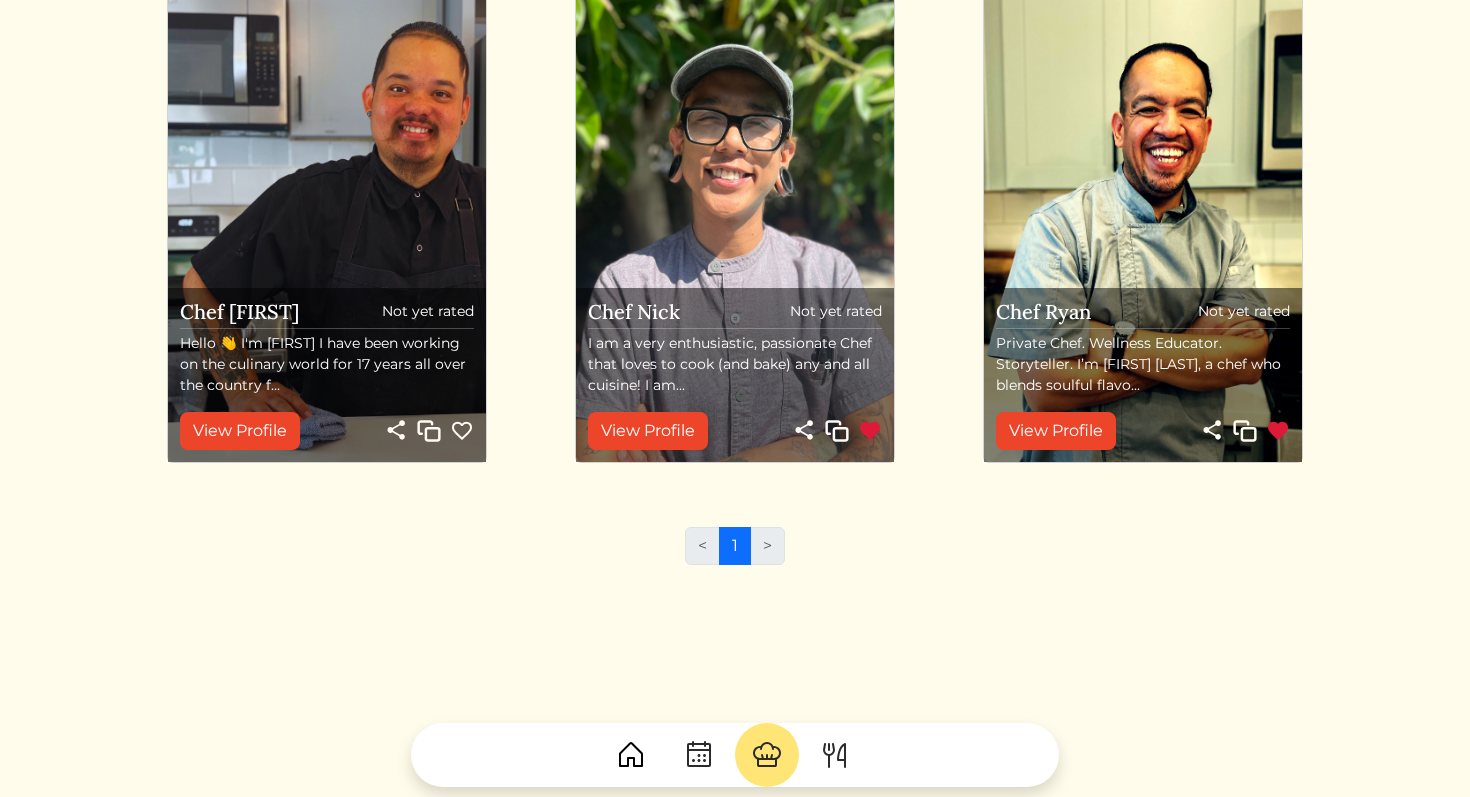 scroll, scrollTop: 694, scrollLeft: 0, axis: vertical 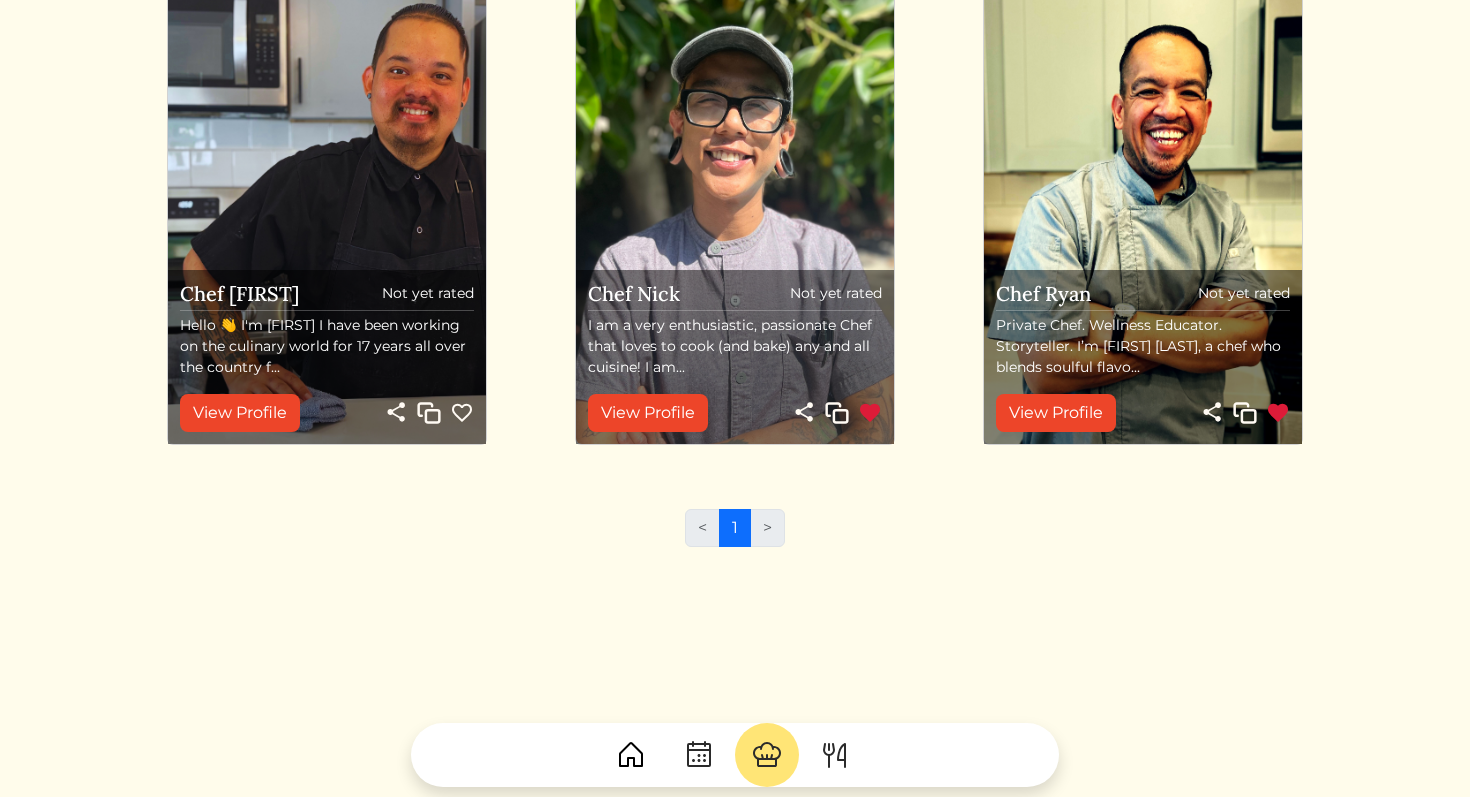 click on "< 1 >" at bounding box center [735, 536] 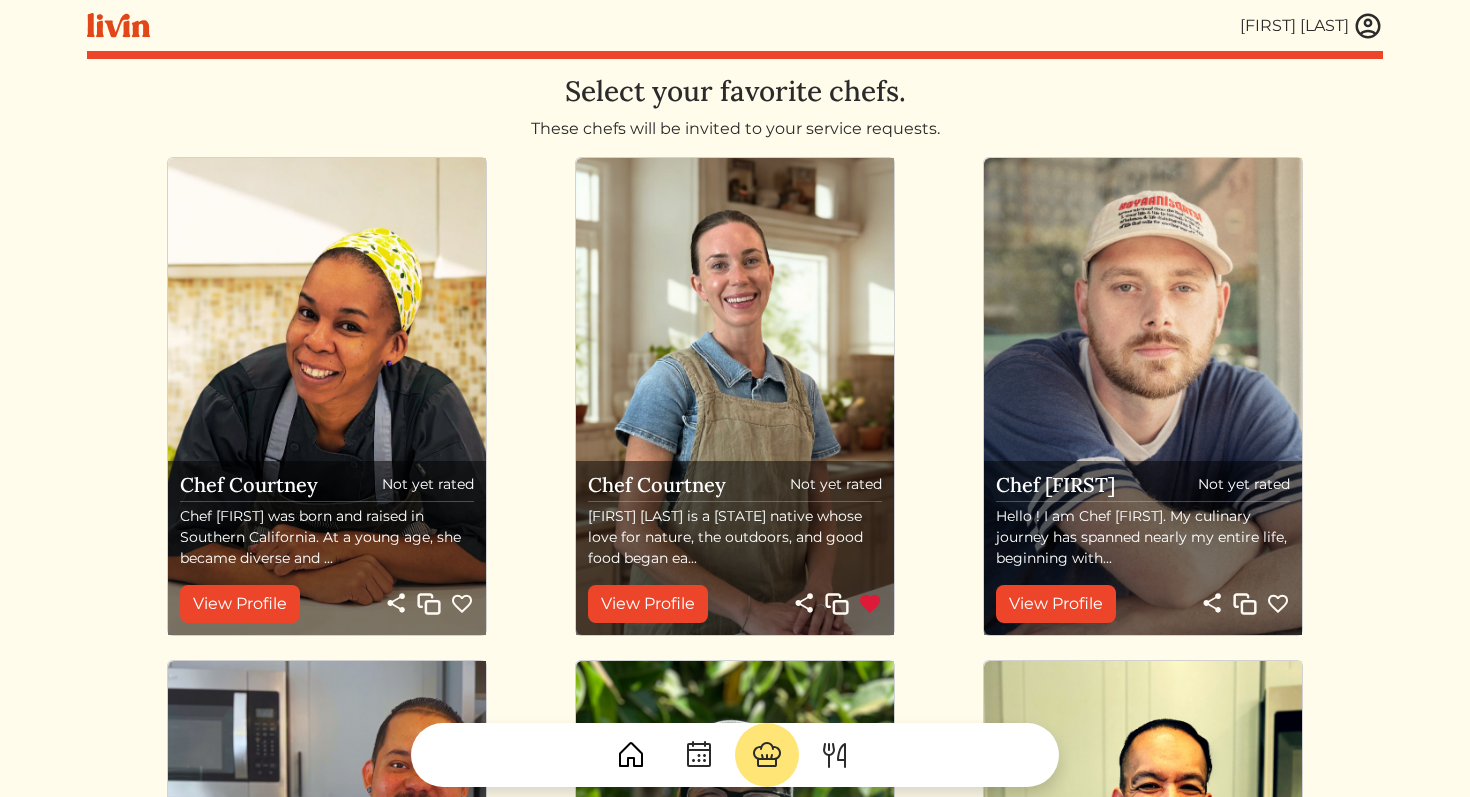 scroll, scrollTop: 0, scrollLeft: 0, axis: both 